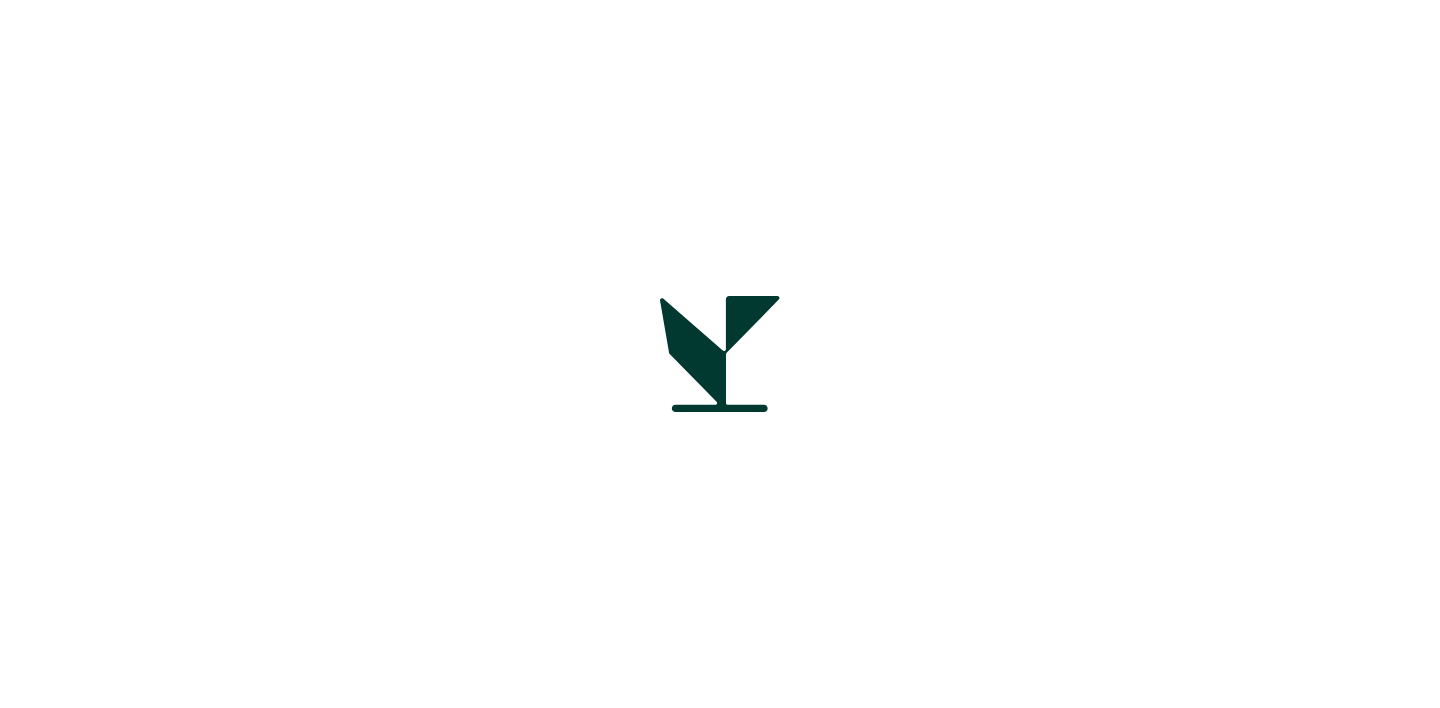scroll, scrollTop: 0, scrollLeft: 0, axis: both 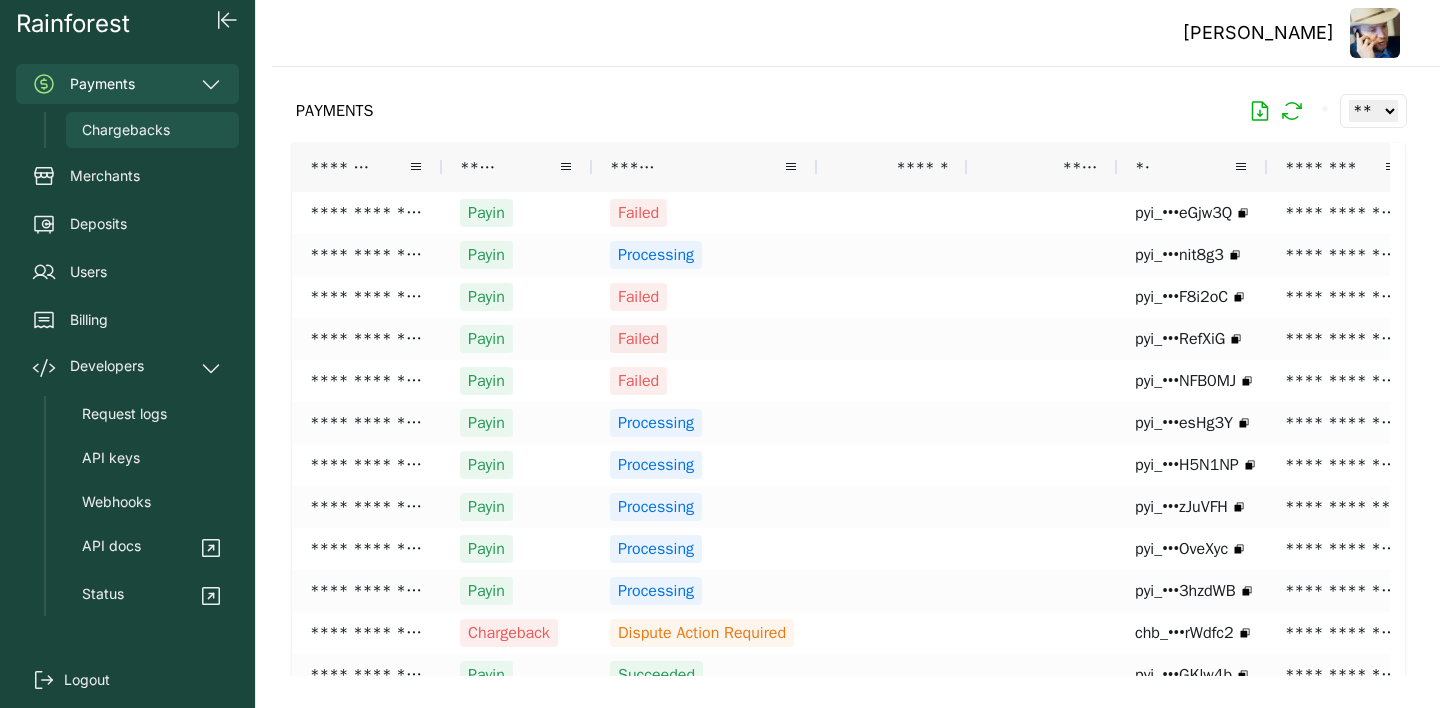 click on "Chargebacks" at bounding box center [126, 130] 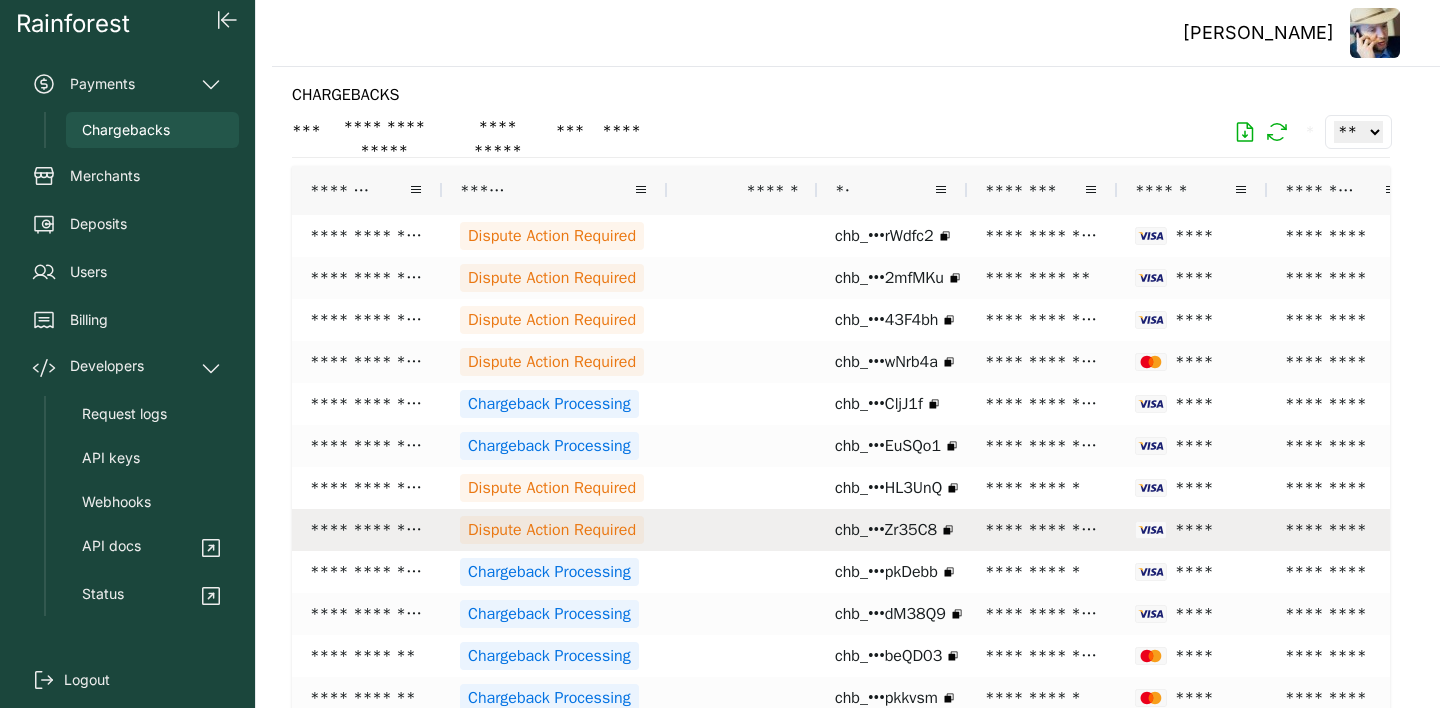 scroll, scrollTop: 44, scrollLeft: 0, axis: vertical 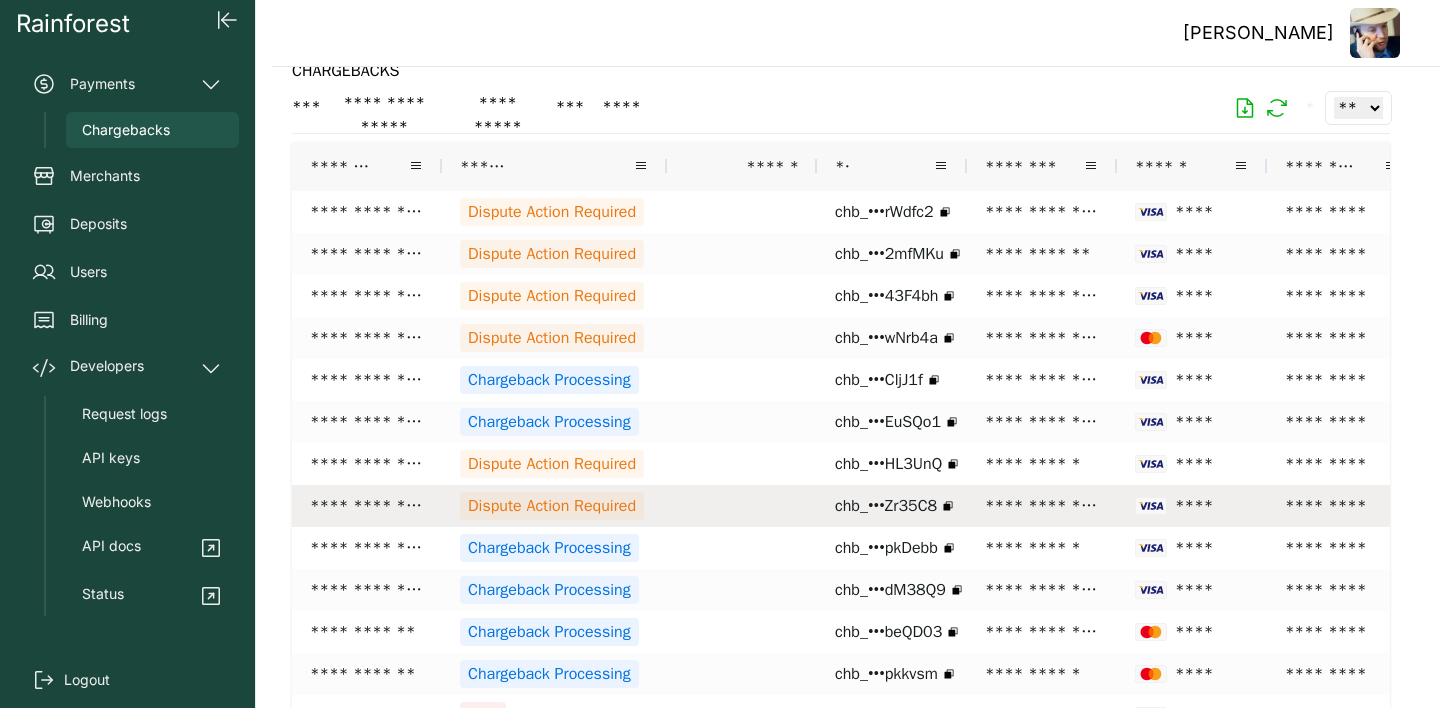 click on "Dispute Action Required" at bounding box center (552, 506) 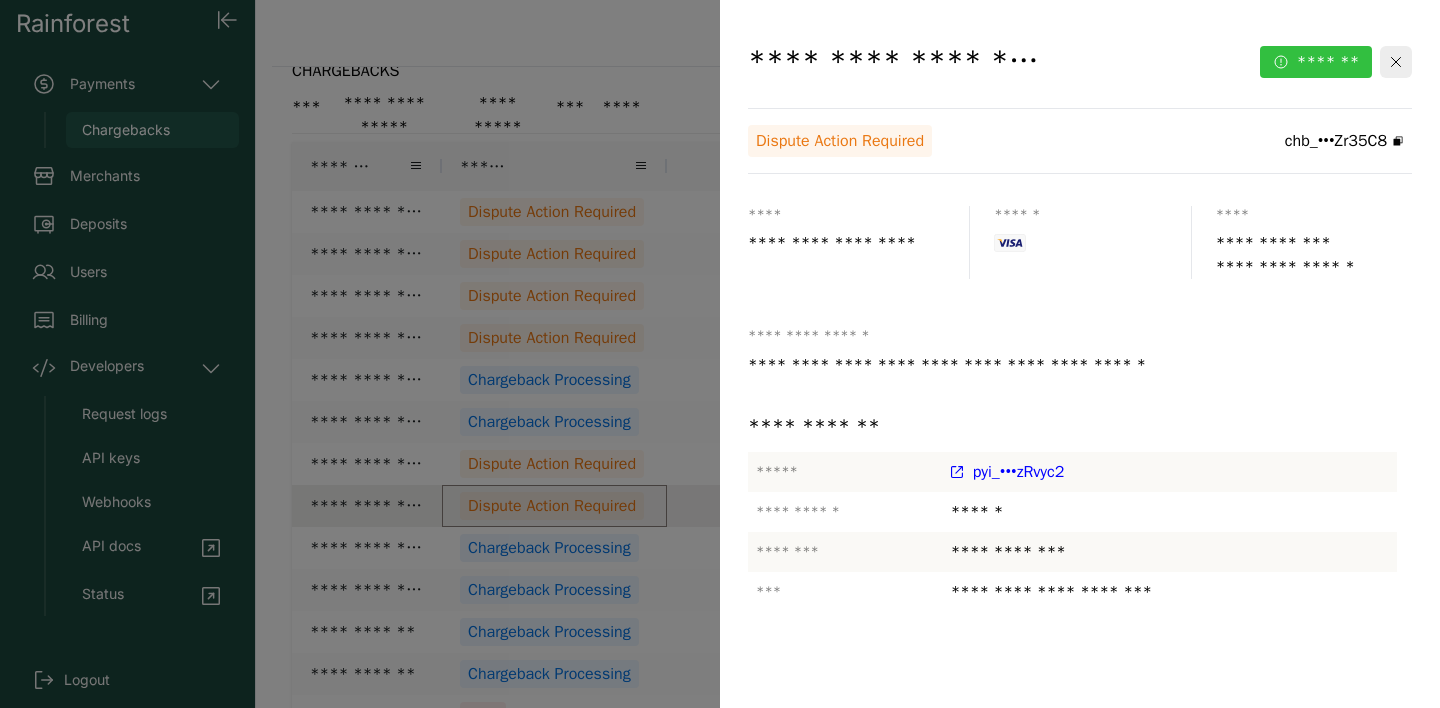 click on "*******" 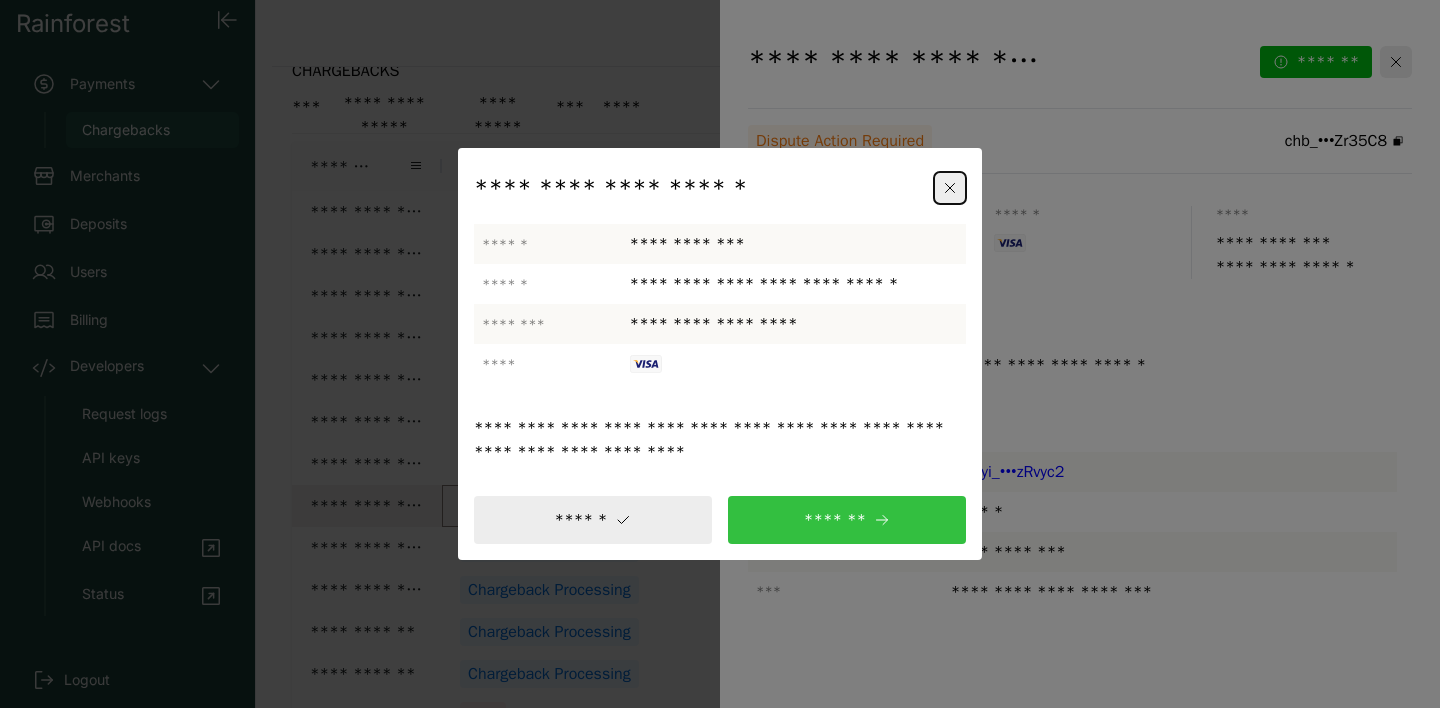 click on "*******" at bounding box center (847, 520) 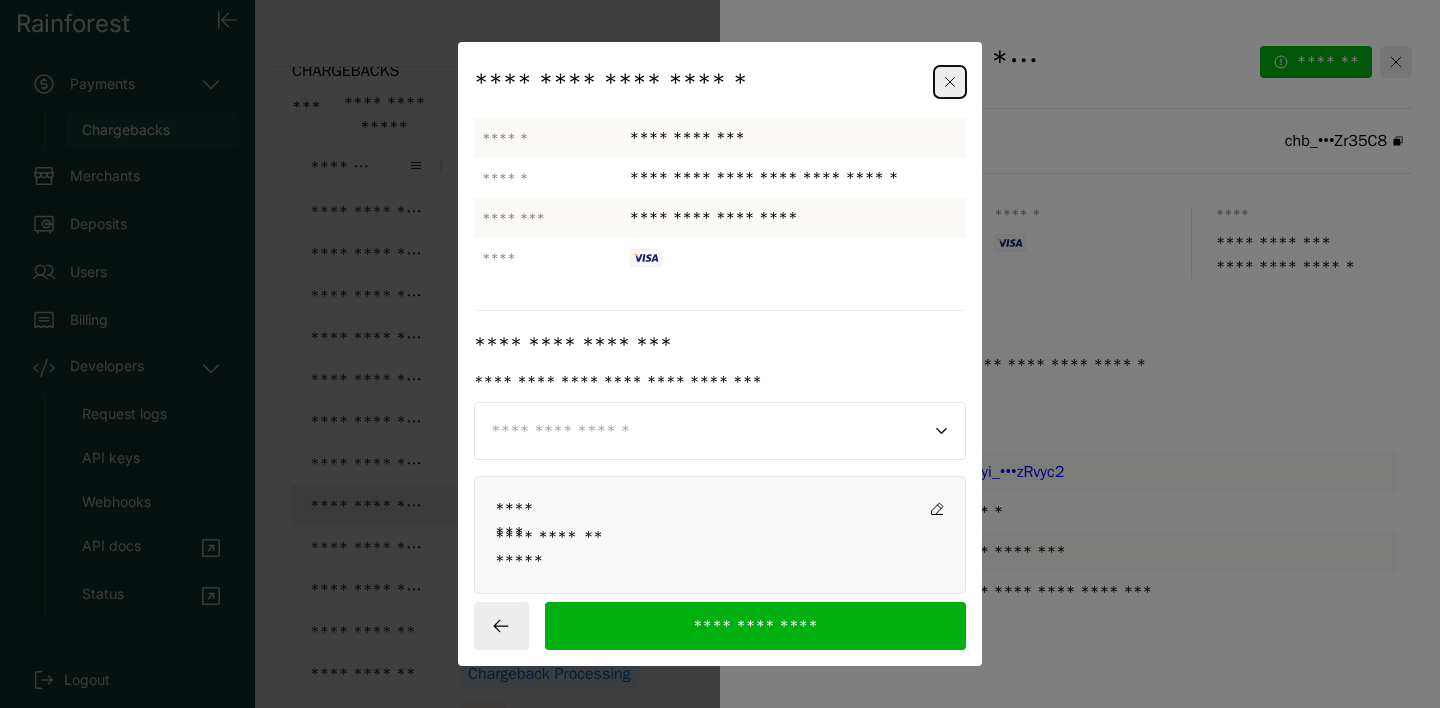 click on "********" at bounding box center [720, 509] 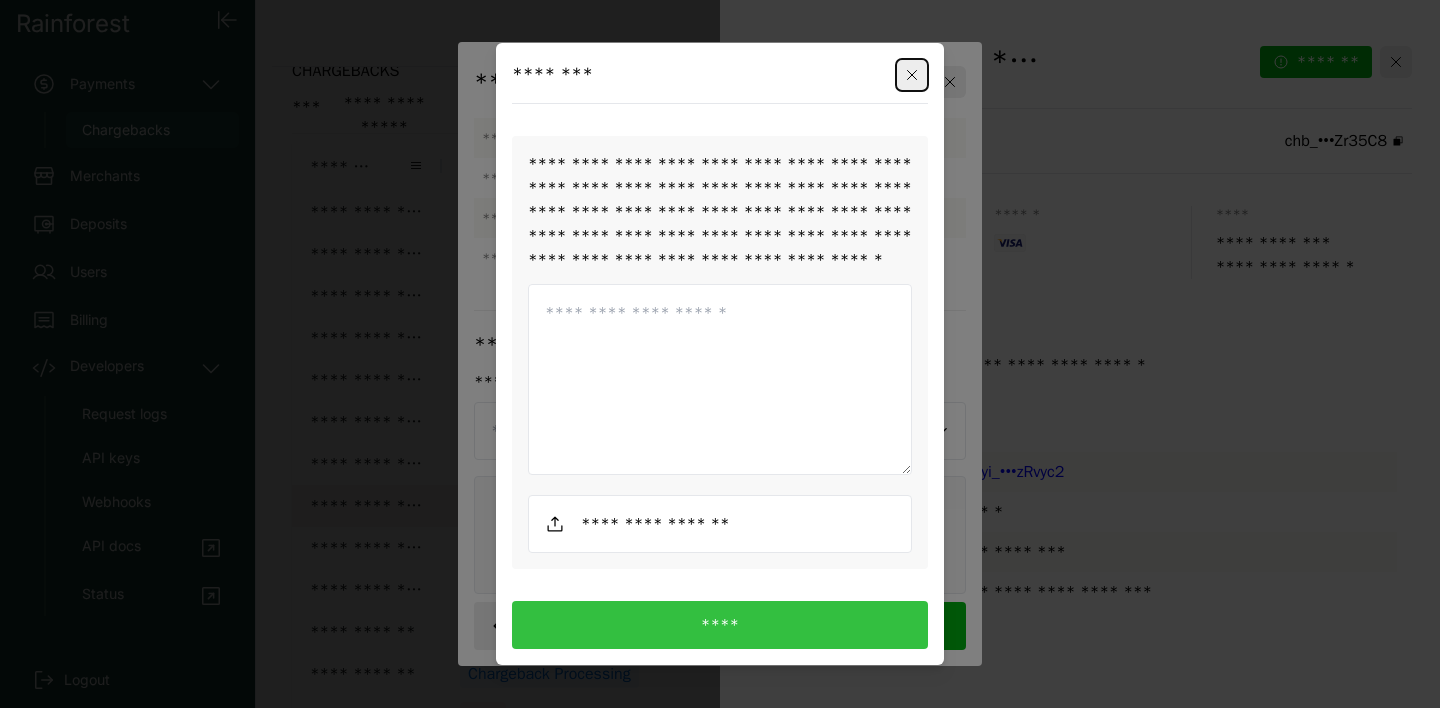 click at bounding box center [720, 524] 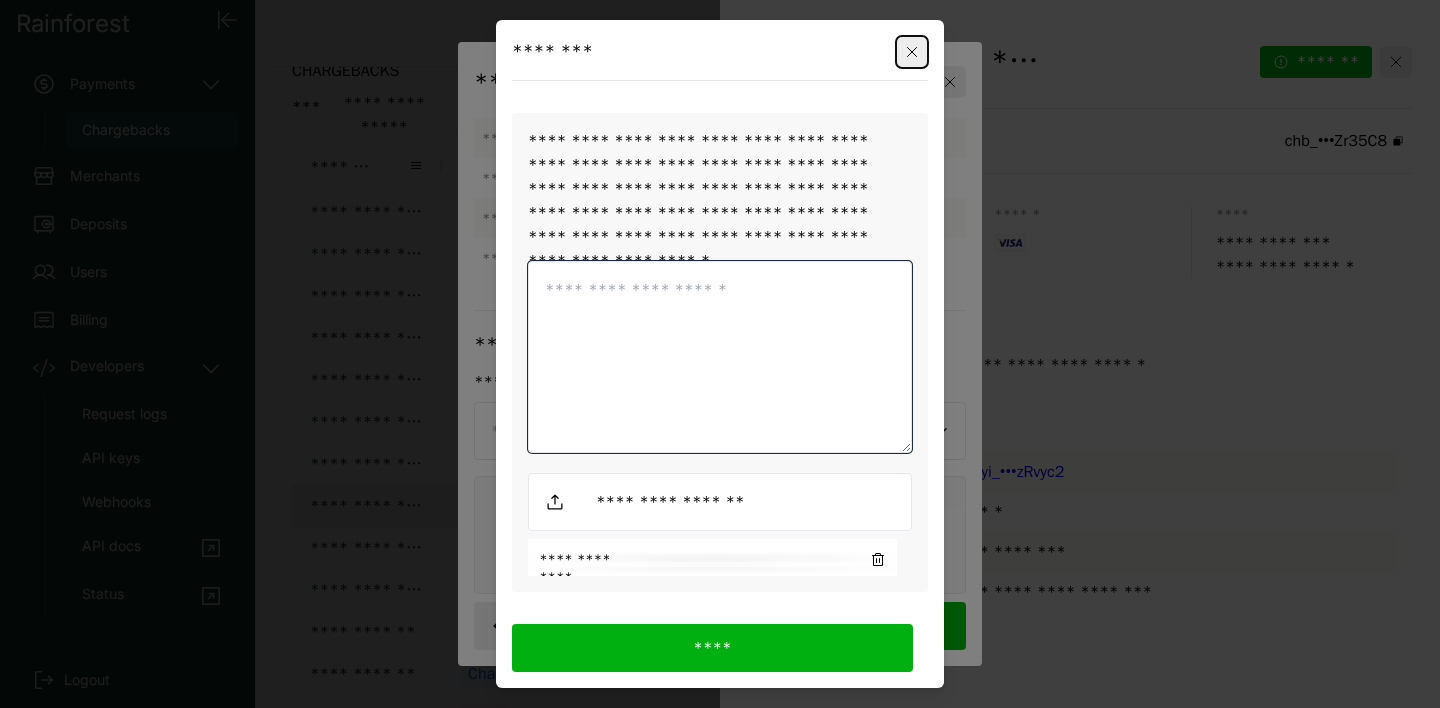click at bounding box center [720, 357] 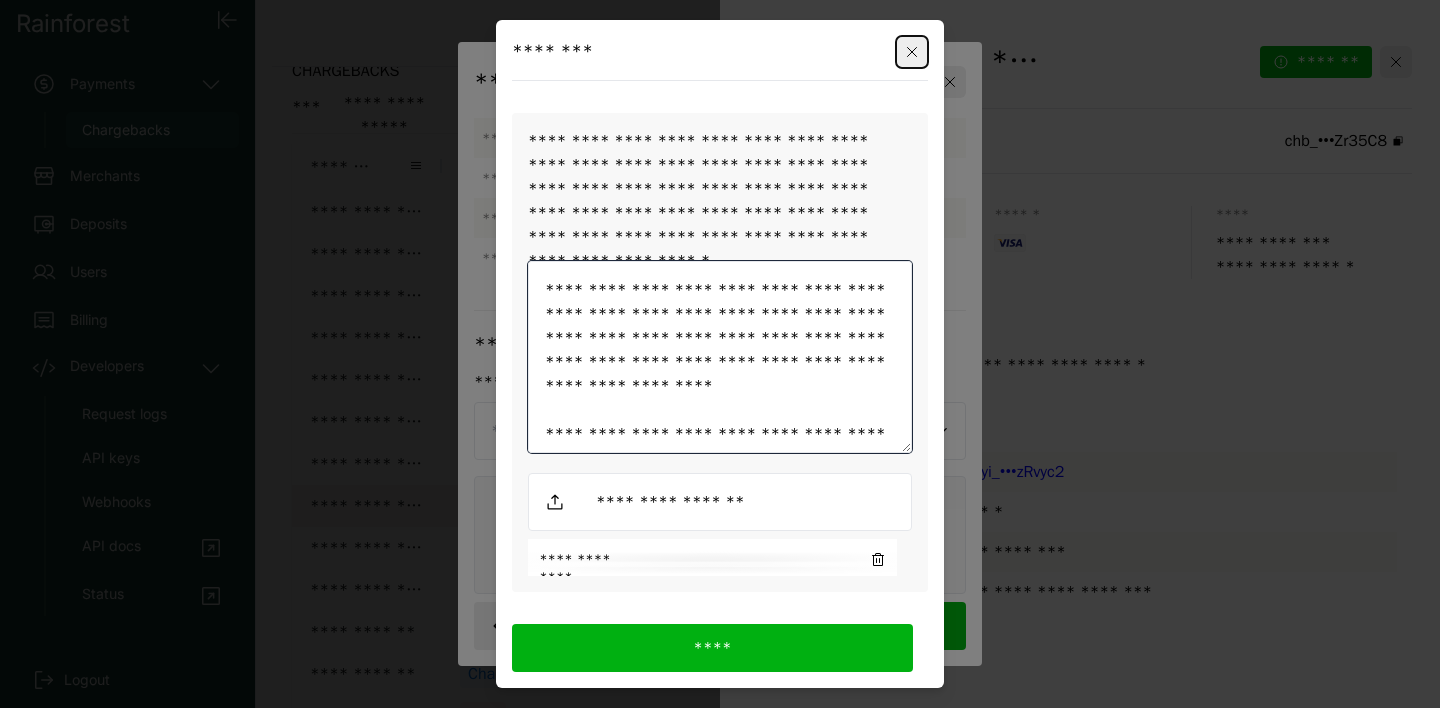 scroll, scrollTop: 438, scrollLeft: 0, axis: vertical 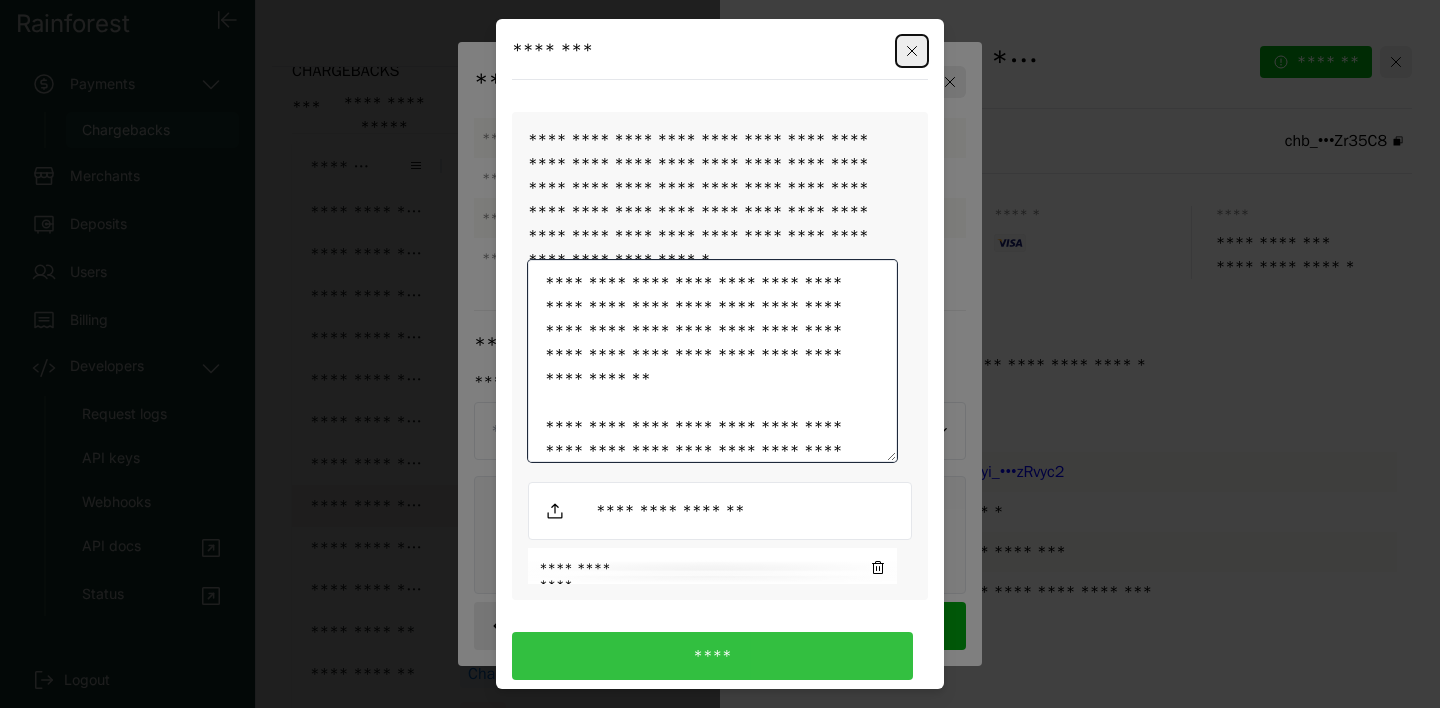 type on "**********" 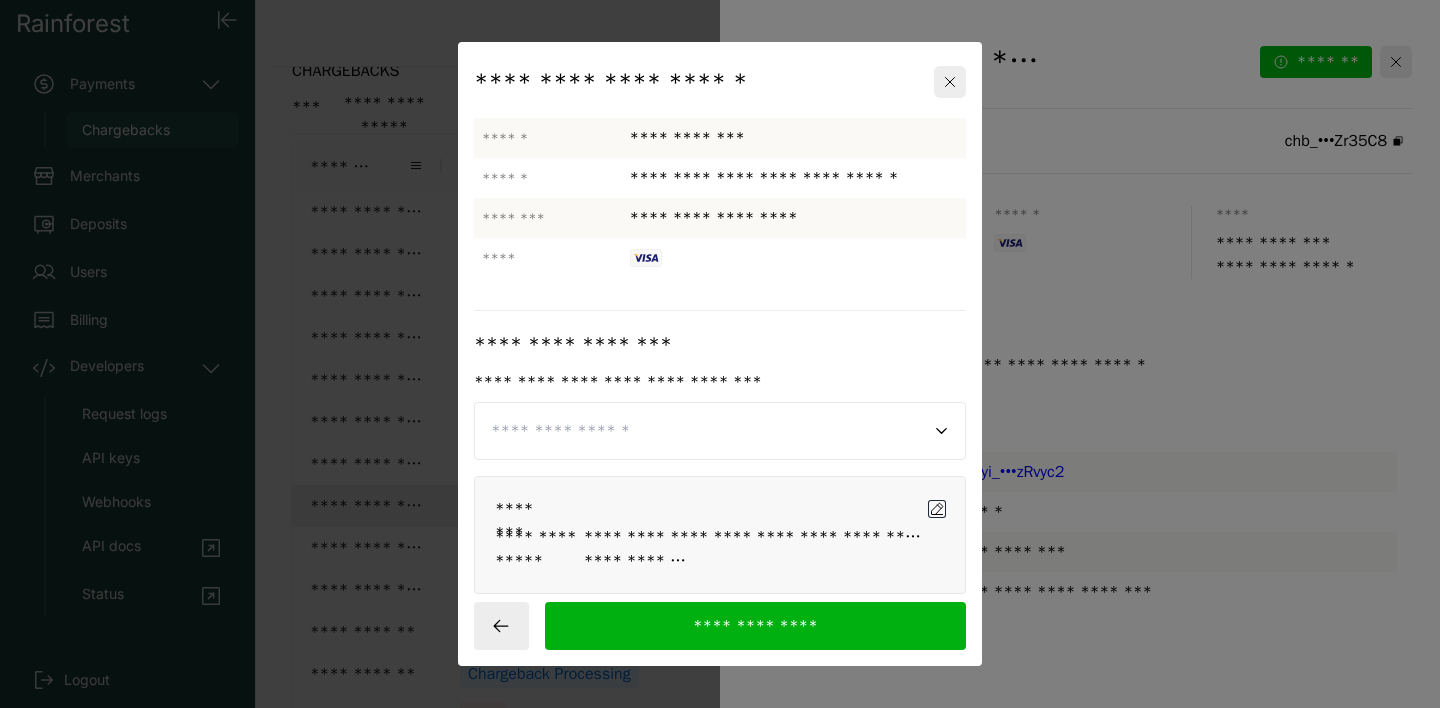 click 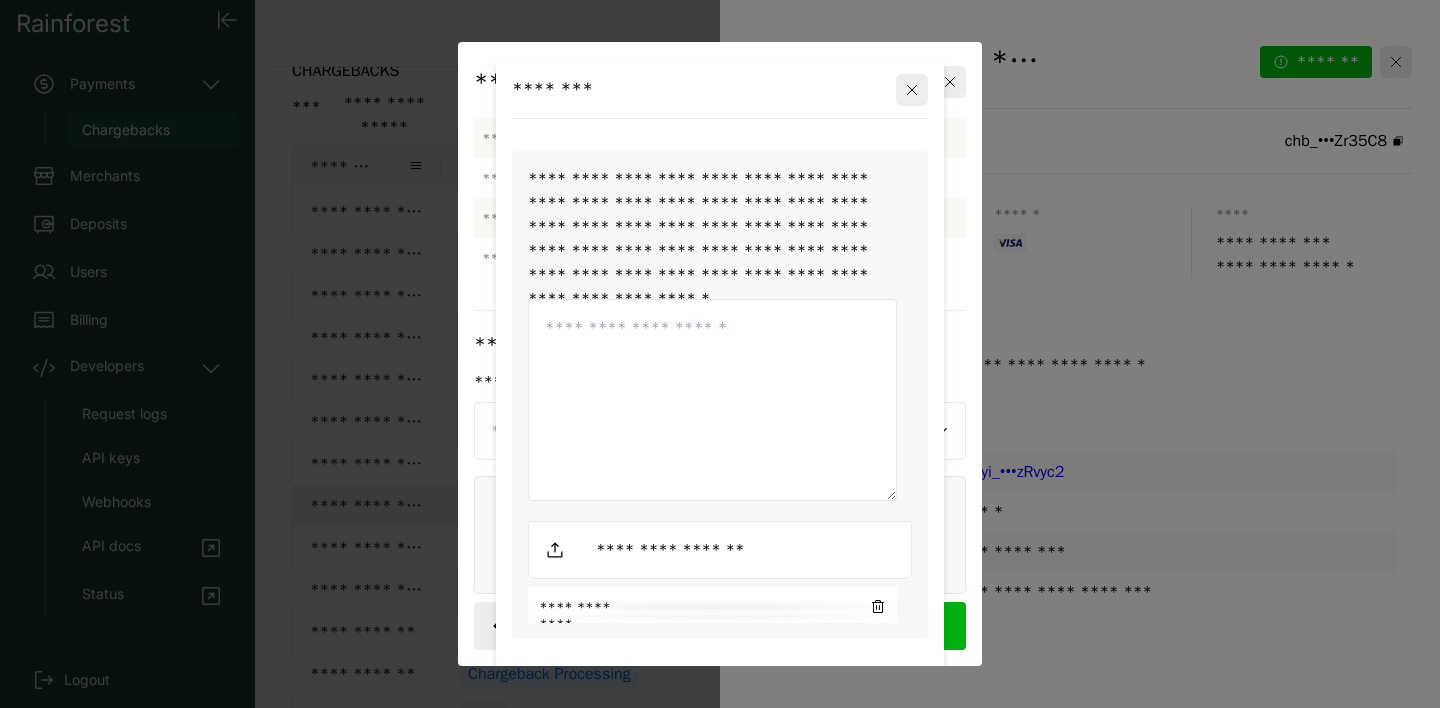 scroll, scrollTop: 456, scrollLeft: 0, axis: vertical 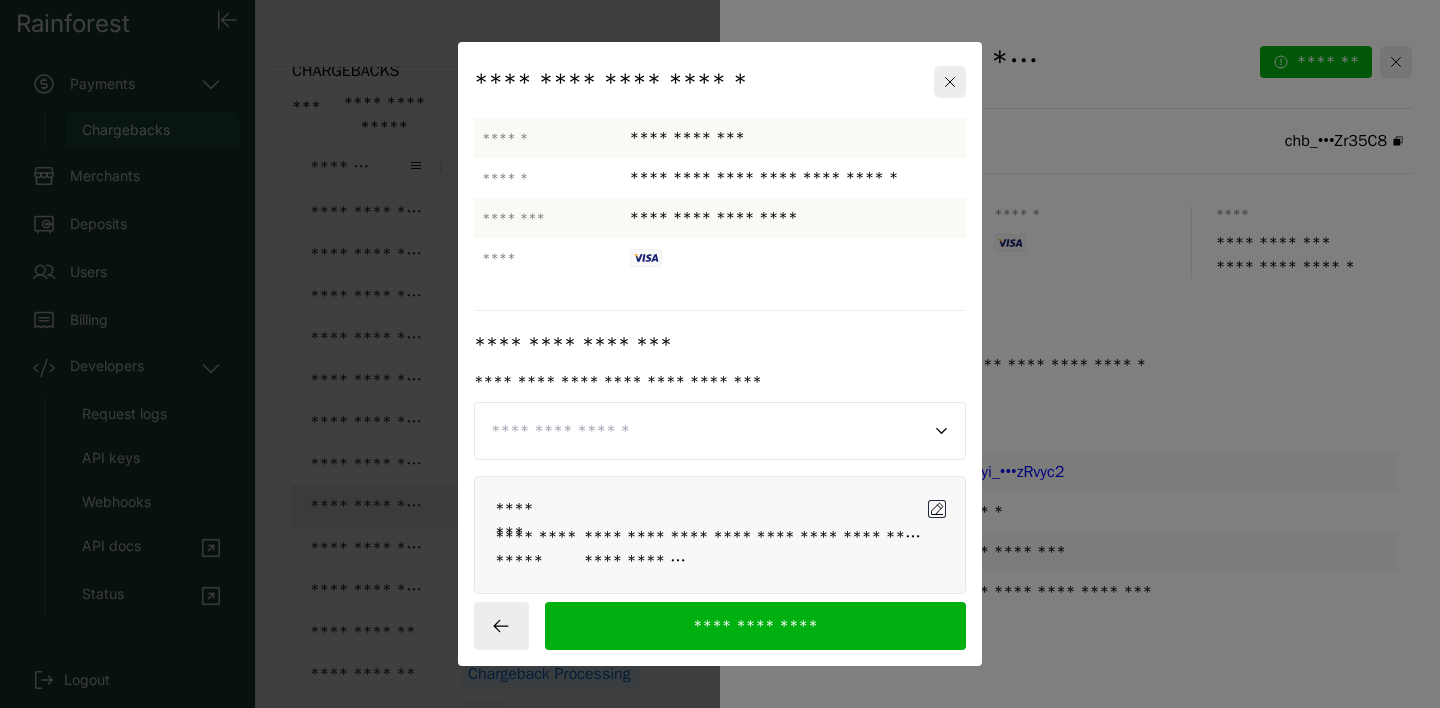 click 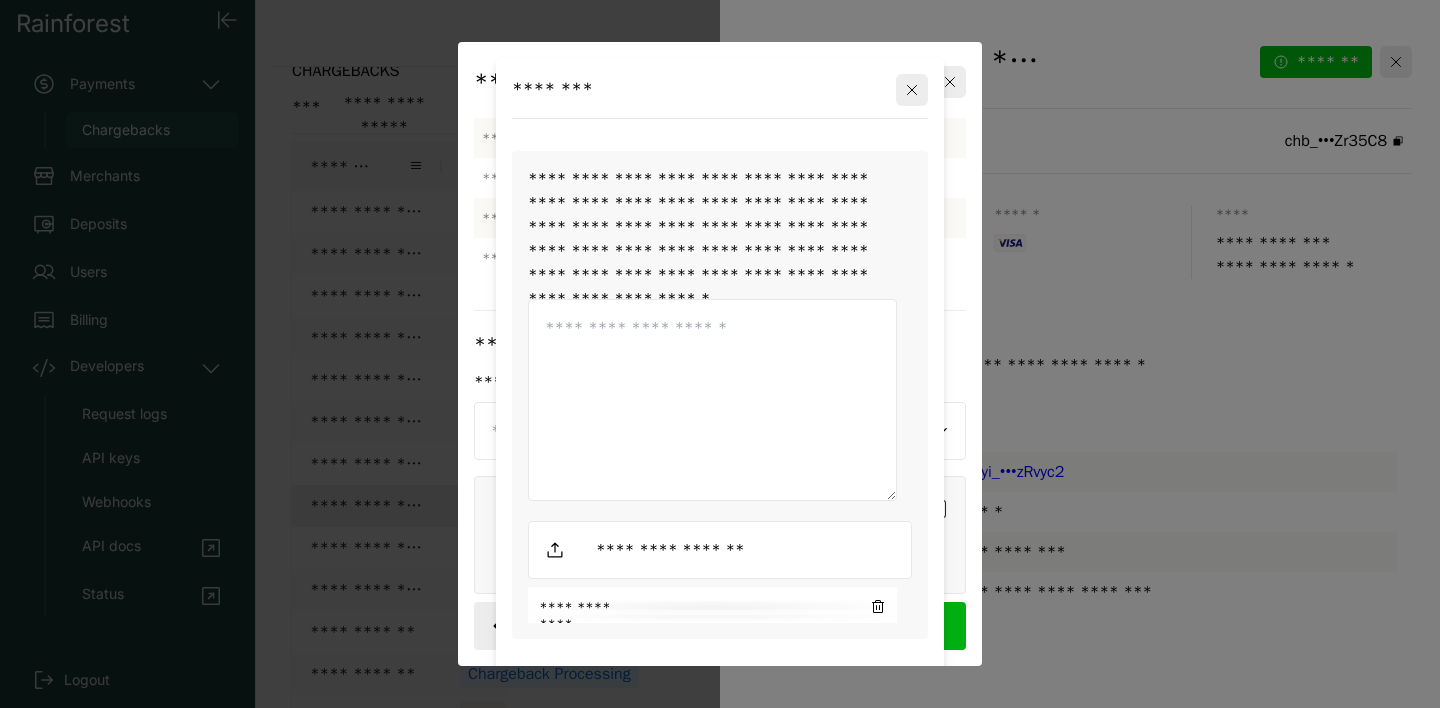 scroll, scrollTop: 456, scrollLeft: 0, axis: vertical 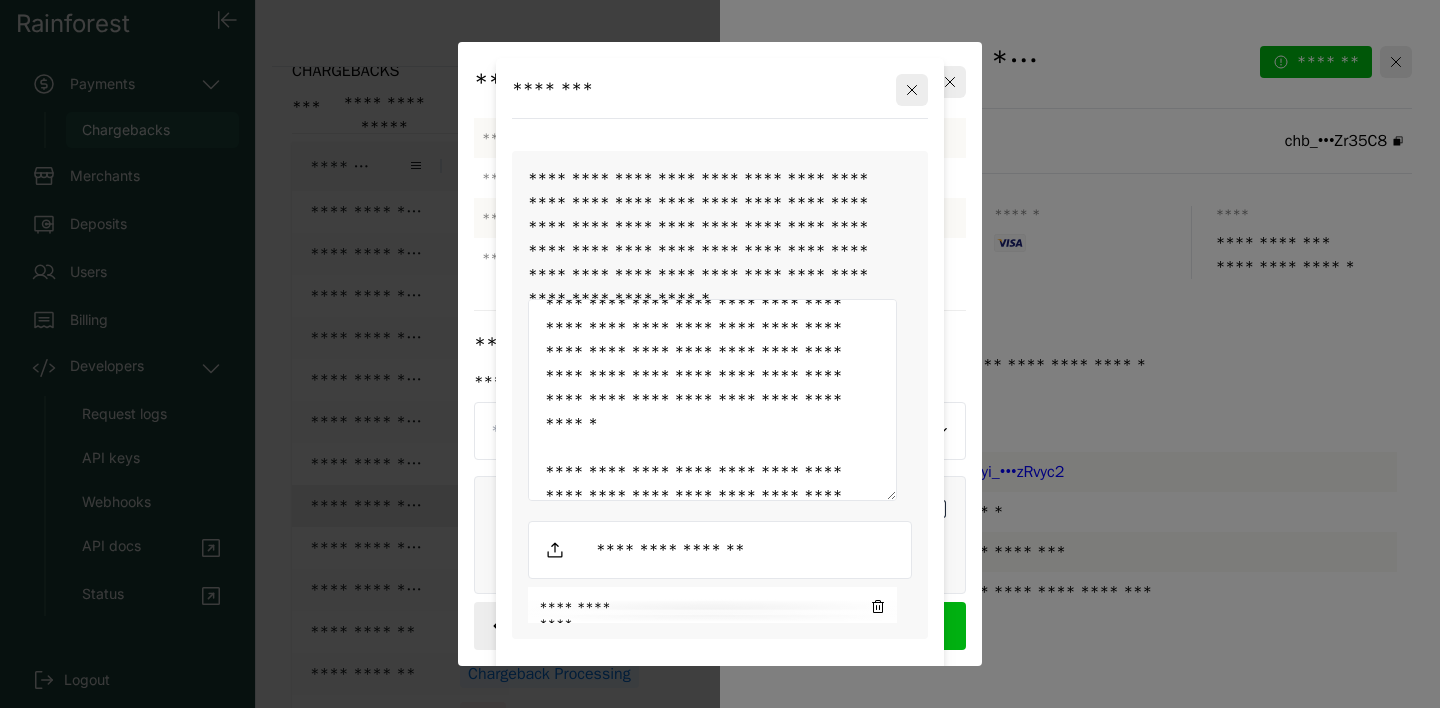 type on "**********" 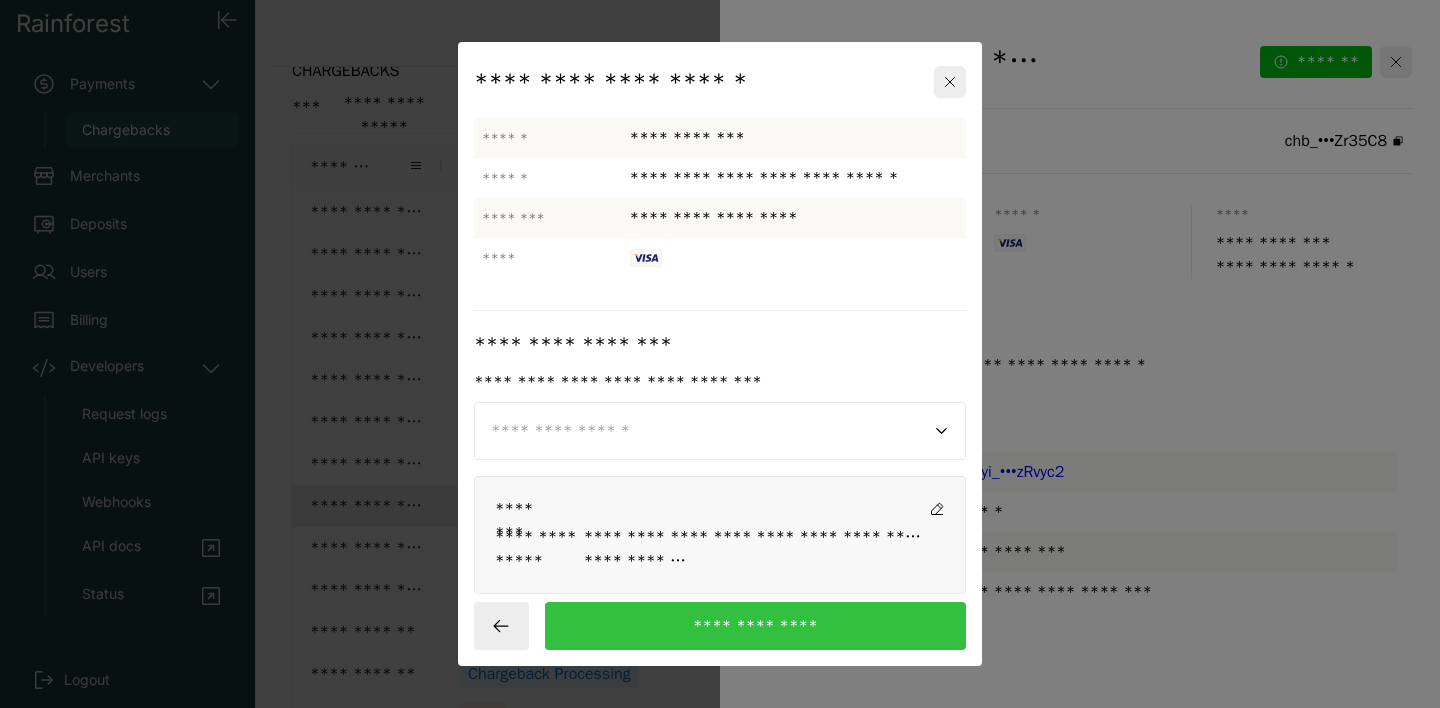 click on "**********" at bounding box center (755, 626) 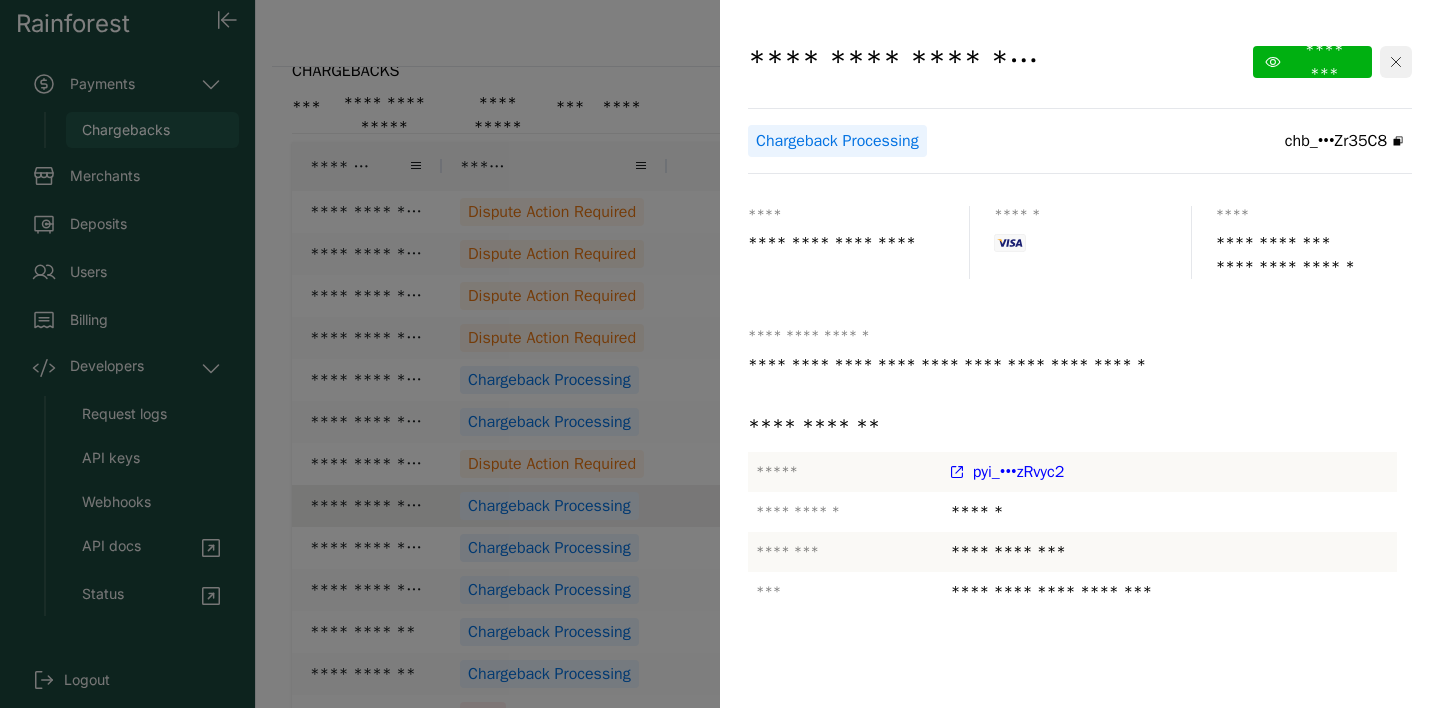 click 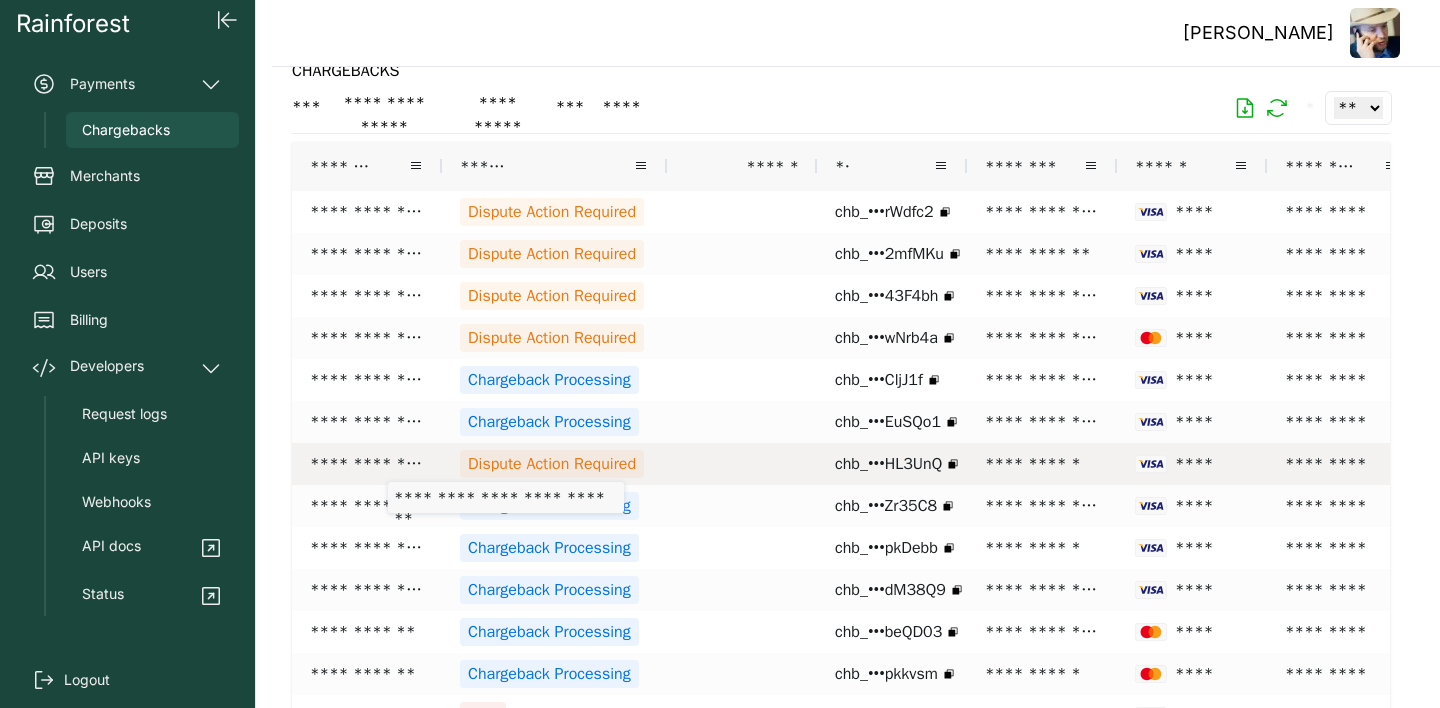 scroll, scrollTop: 48, scrollLeft: 0, axis: vertical 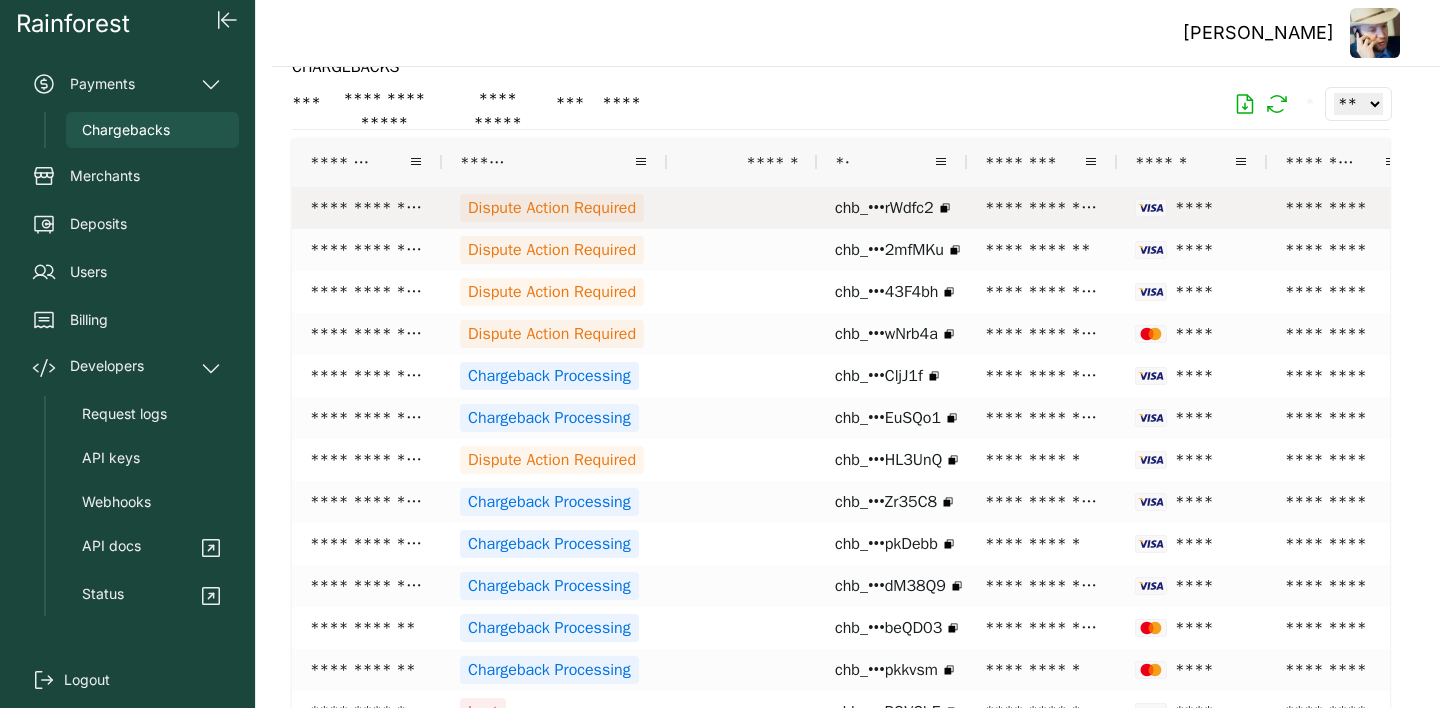 click on "Dispute Action Required" at bounding box center [552, 208] 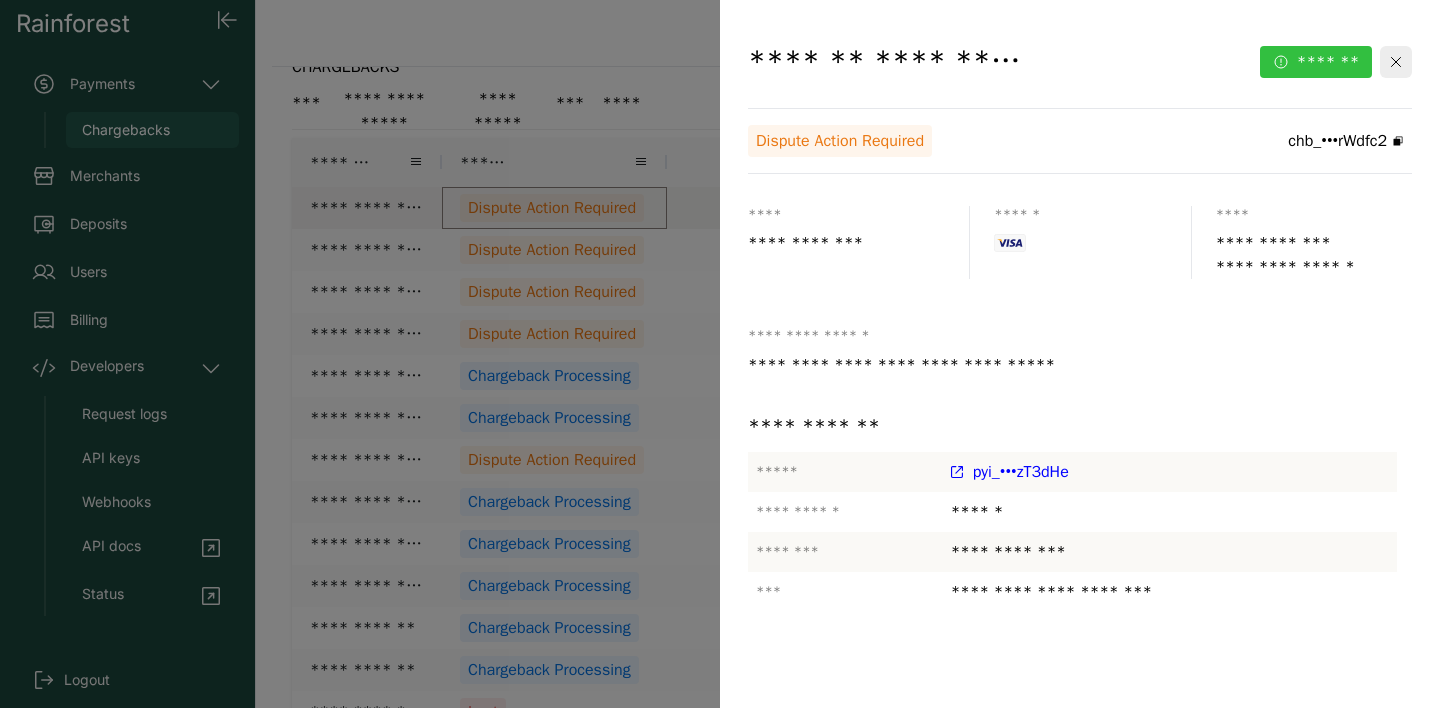 click on "*******" 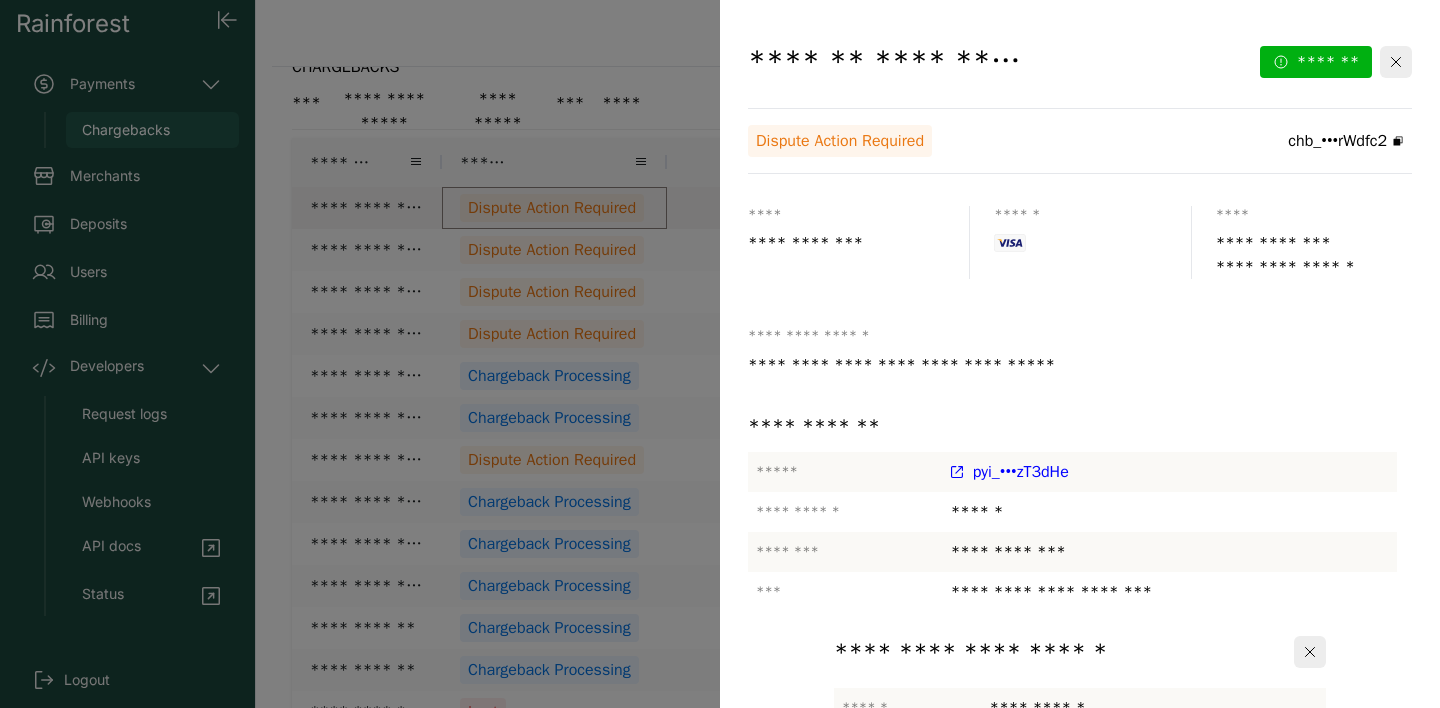 click on "*******" at bounding box center (1207, 984) 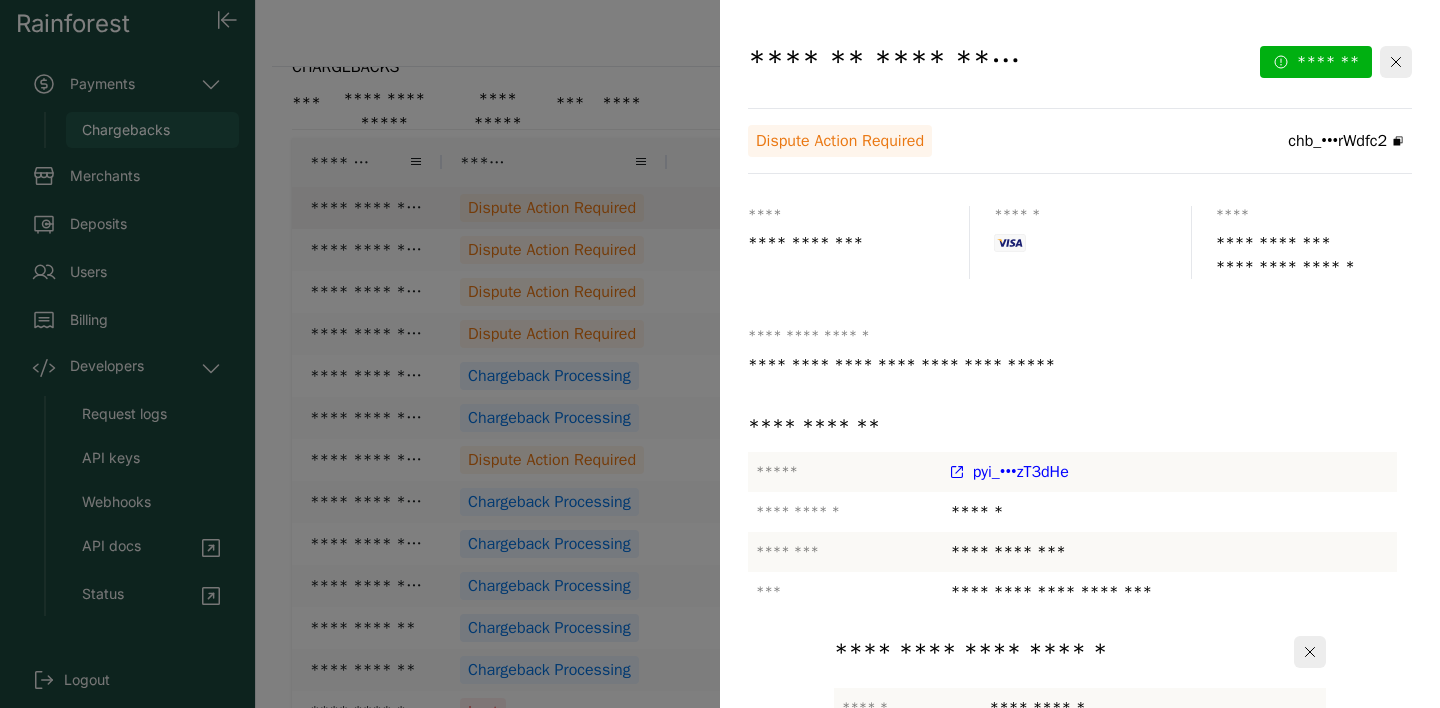 click 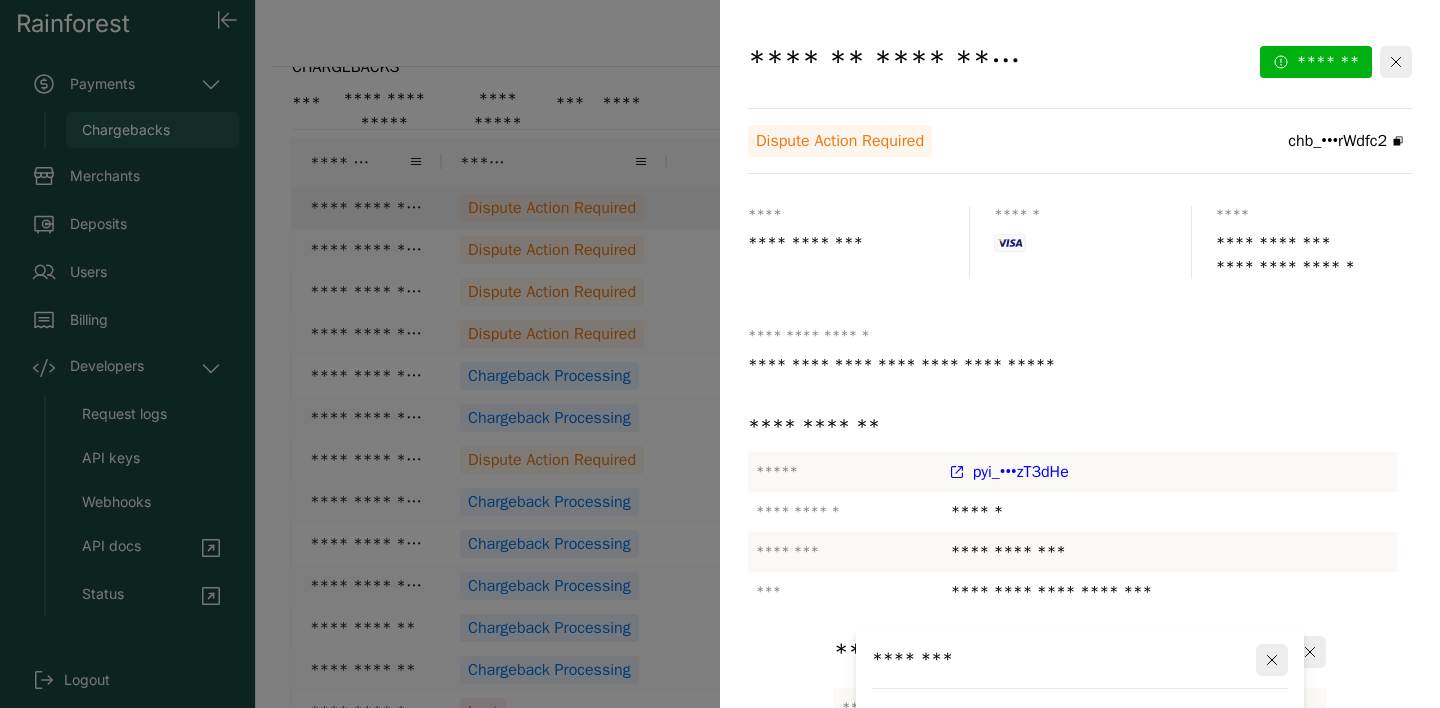 click at bounding box center [1080, 965] 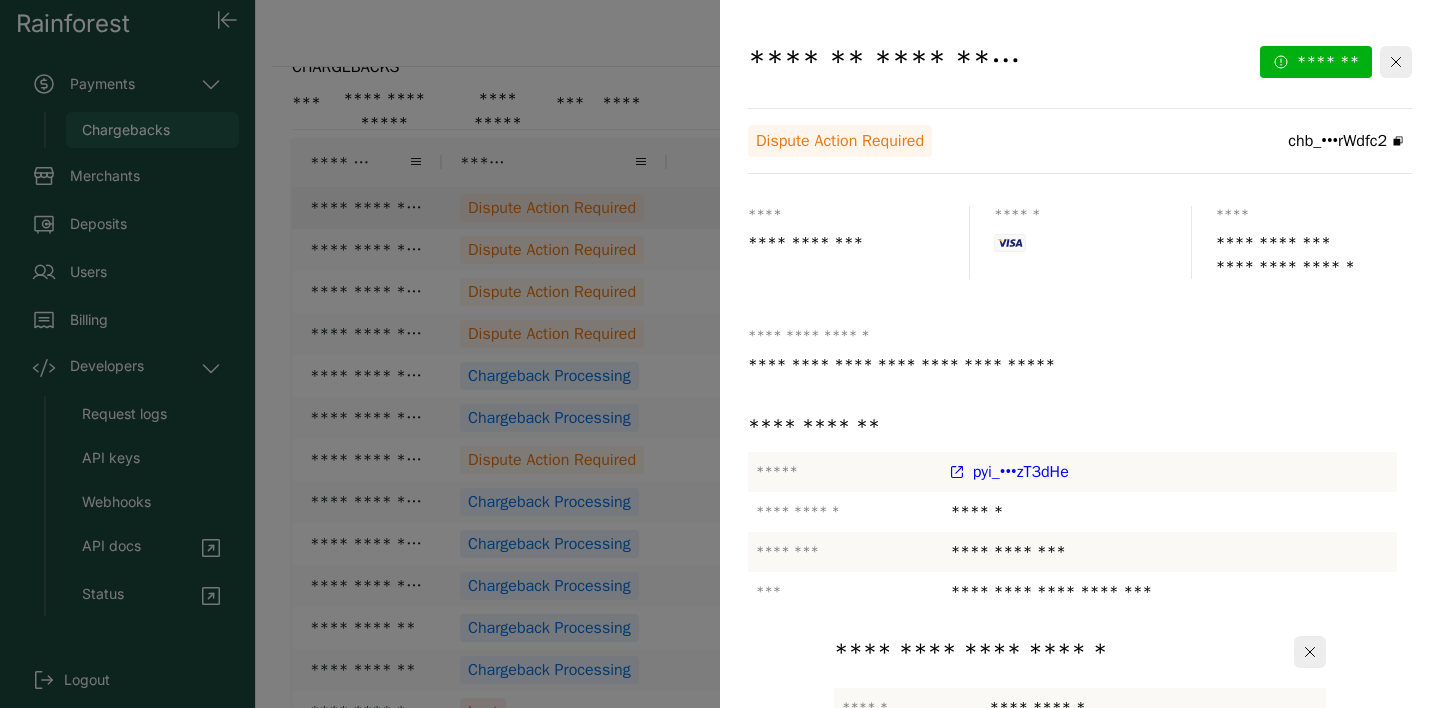 click on "**********" at bounding box center (1115, 1196) 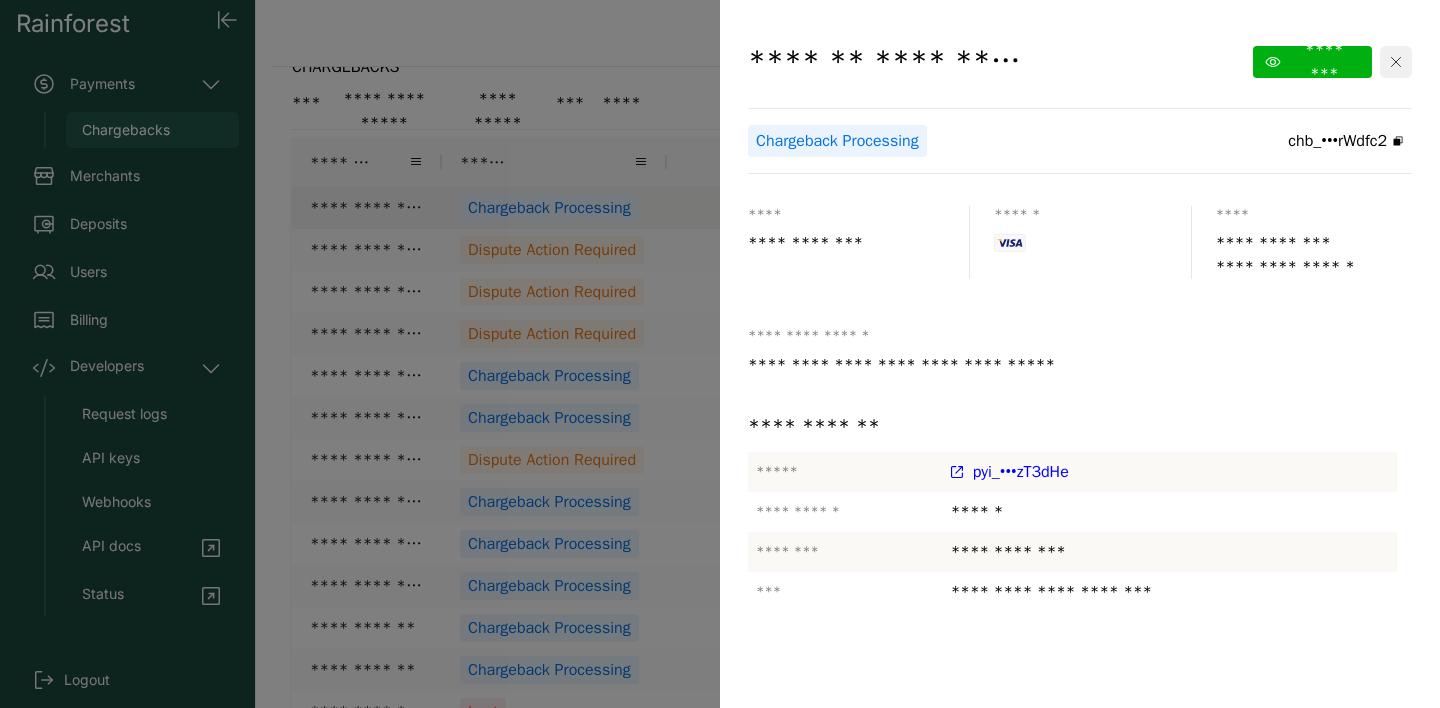 click 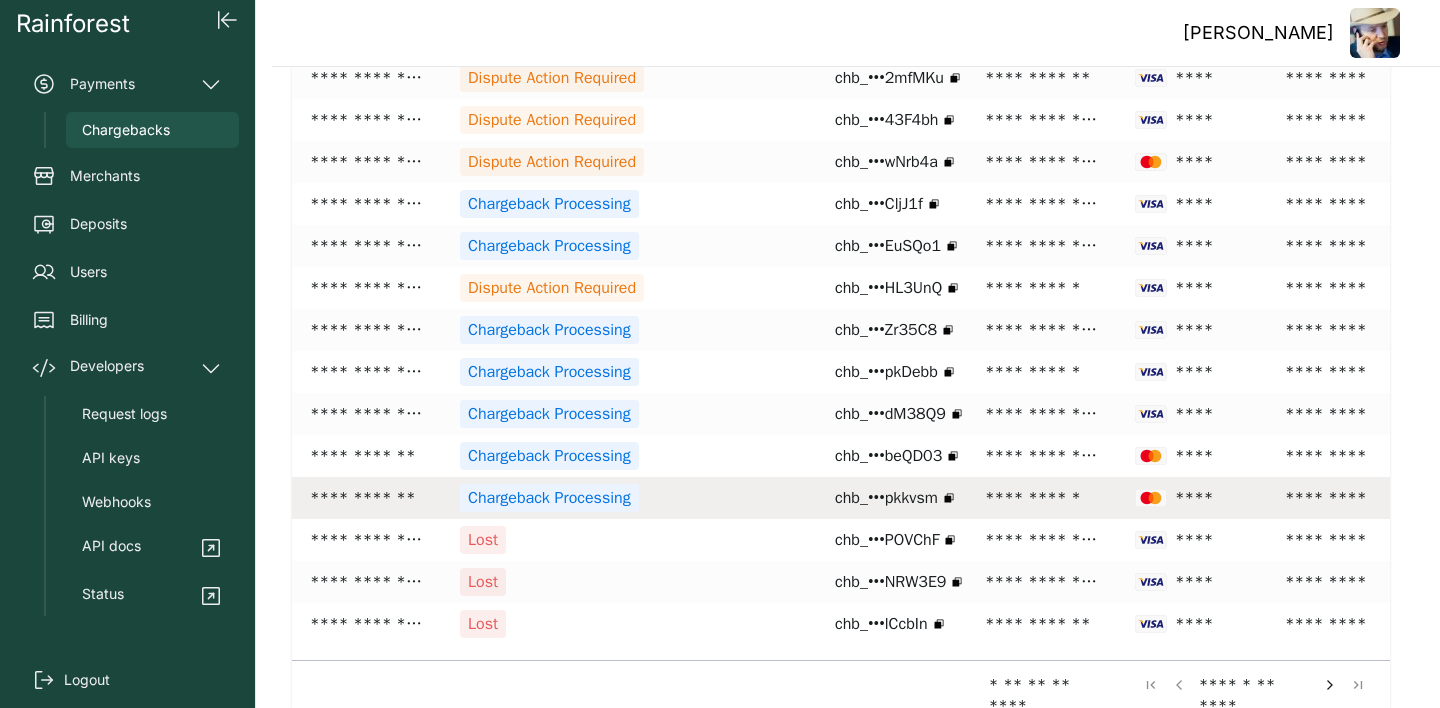 scroll, scrollTop: 182, scrollLeft: 0, axis: vertical 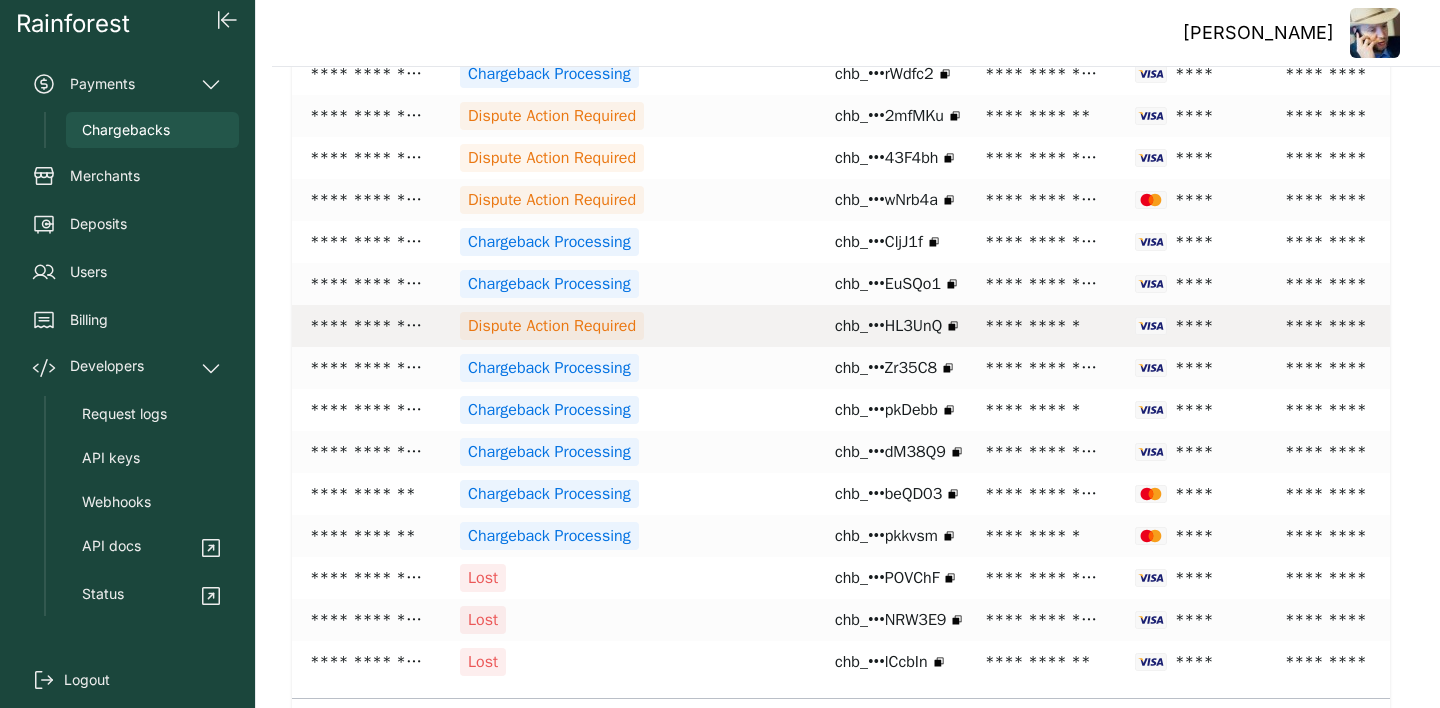 click on "Dispute Action Required" at bounding box center [552, 326] 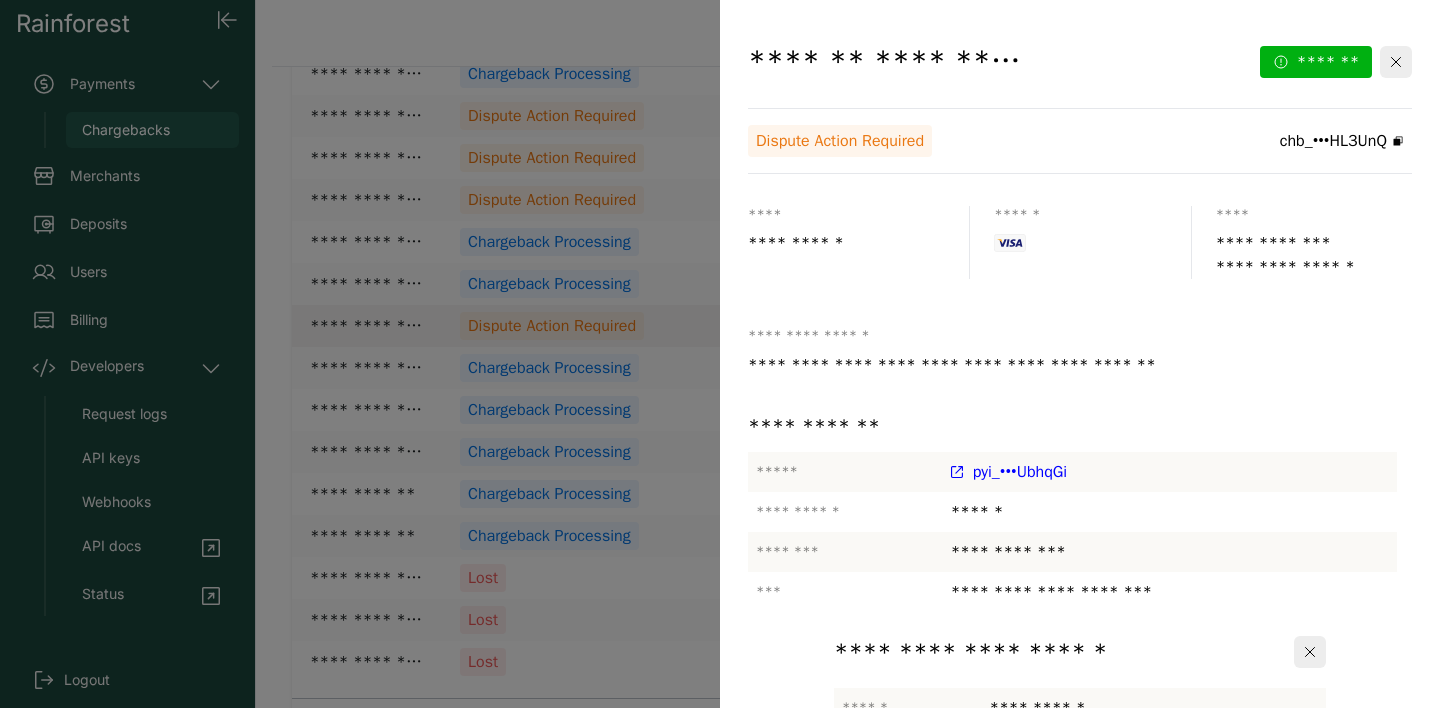 click on "*******" at bounding box center [1207, 984] 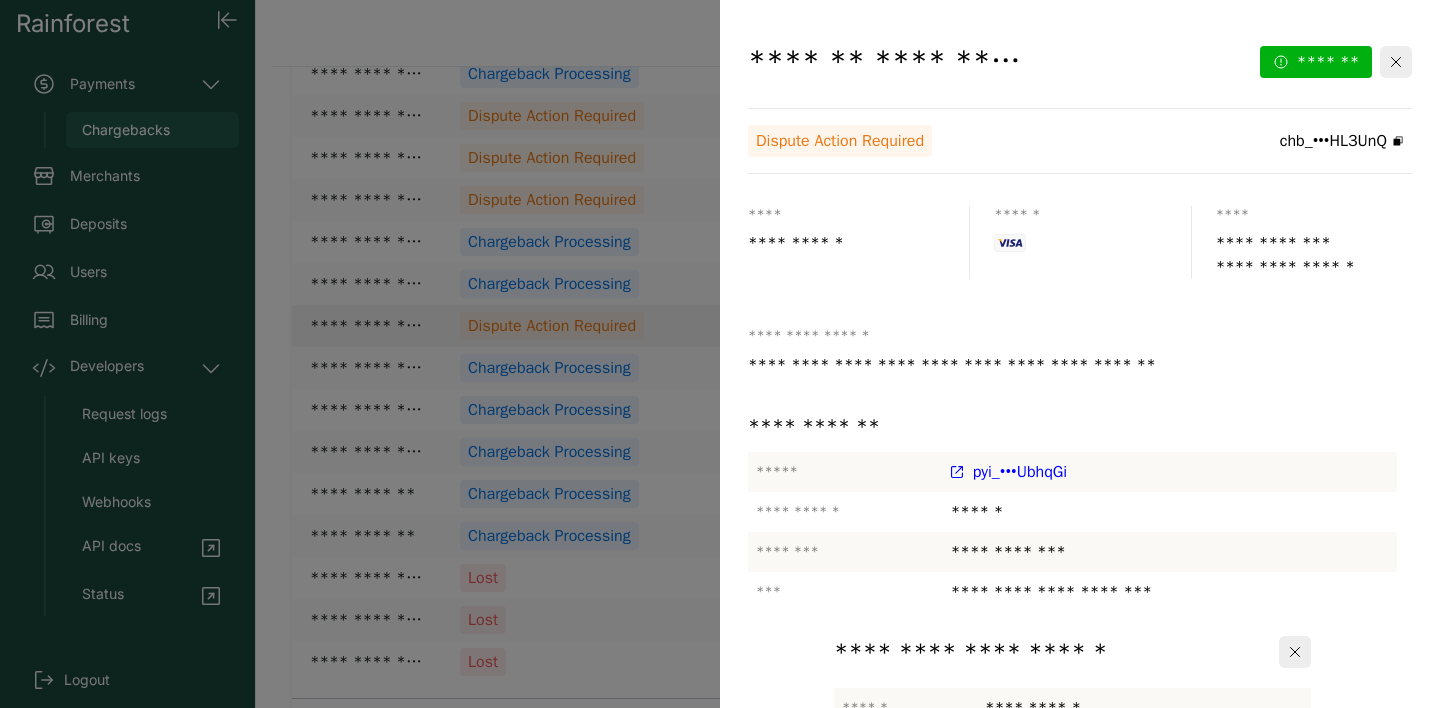 scroll, scrollTop: 88, scrollLeft: 0, axis: vertical 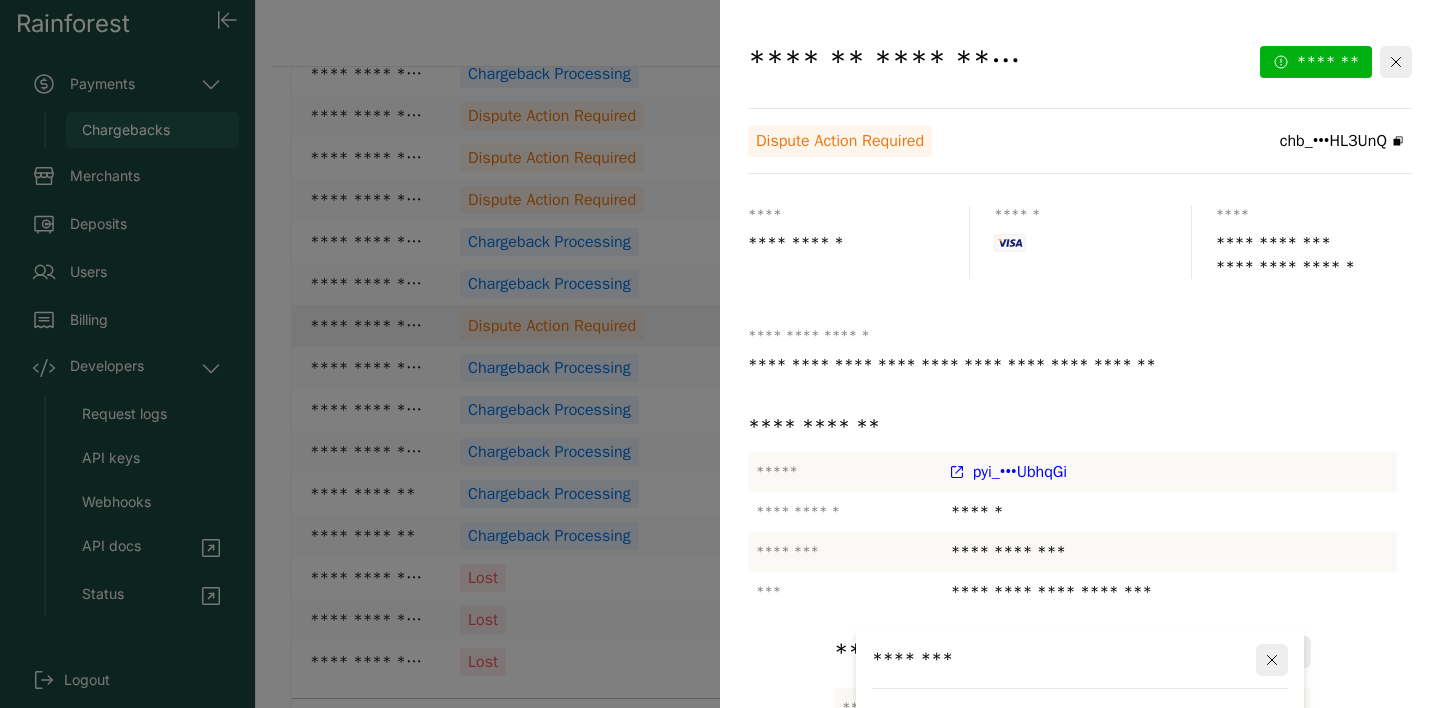 click at bounding box center [1080, 1109] 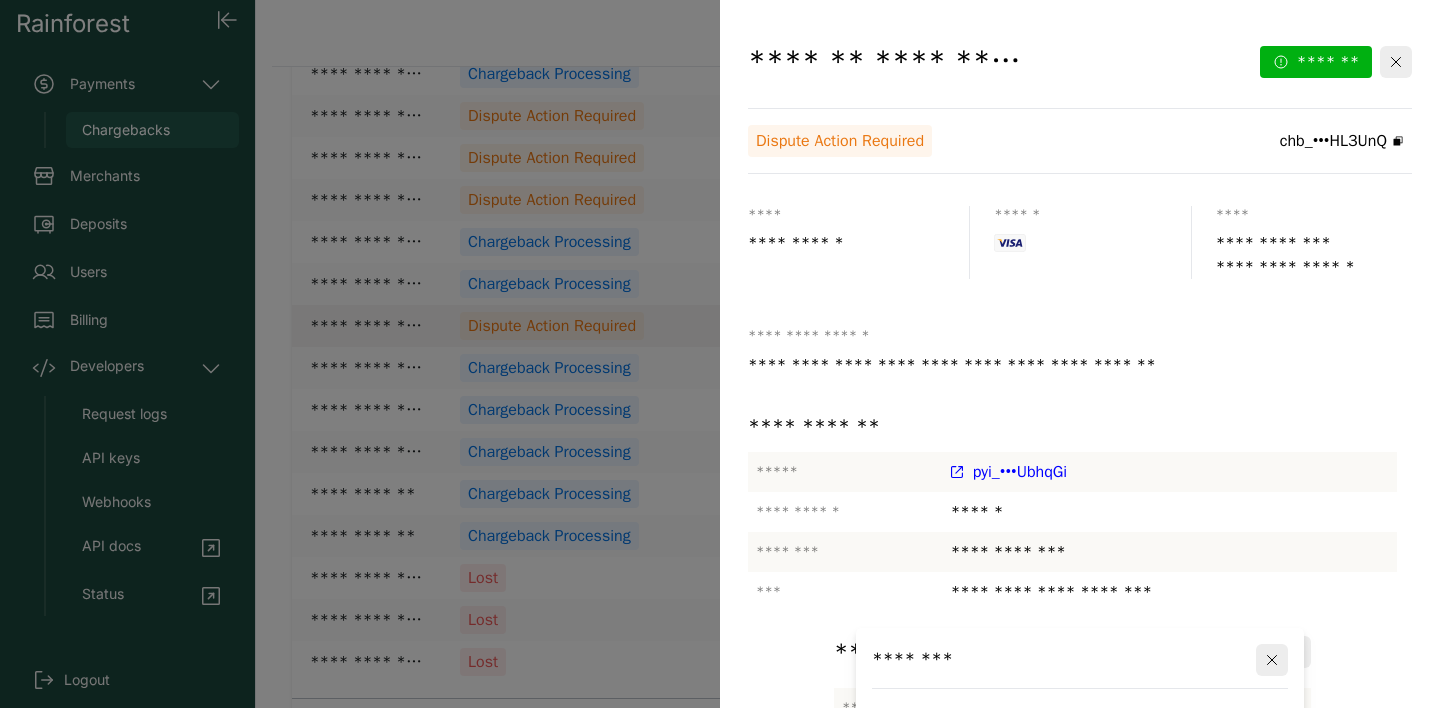 scroll, scrollTop: 360, scrollLeft: 0, axis: vertical 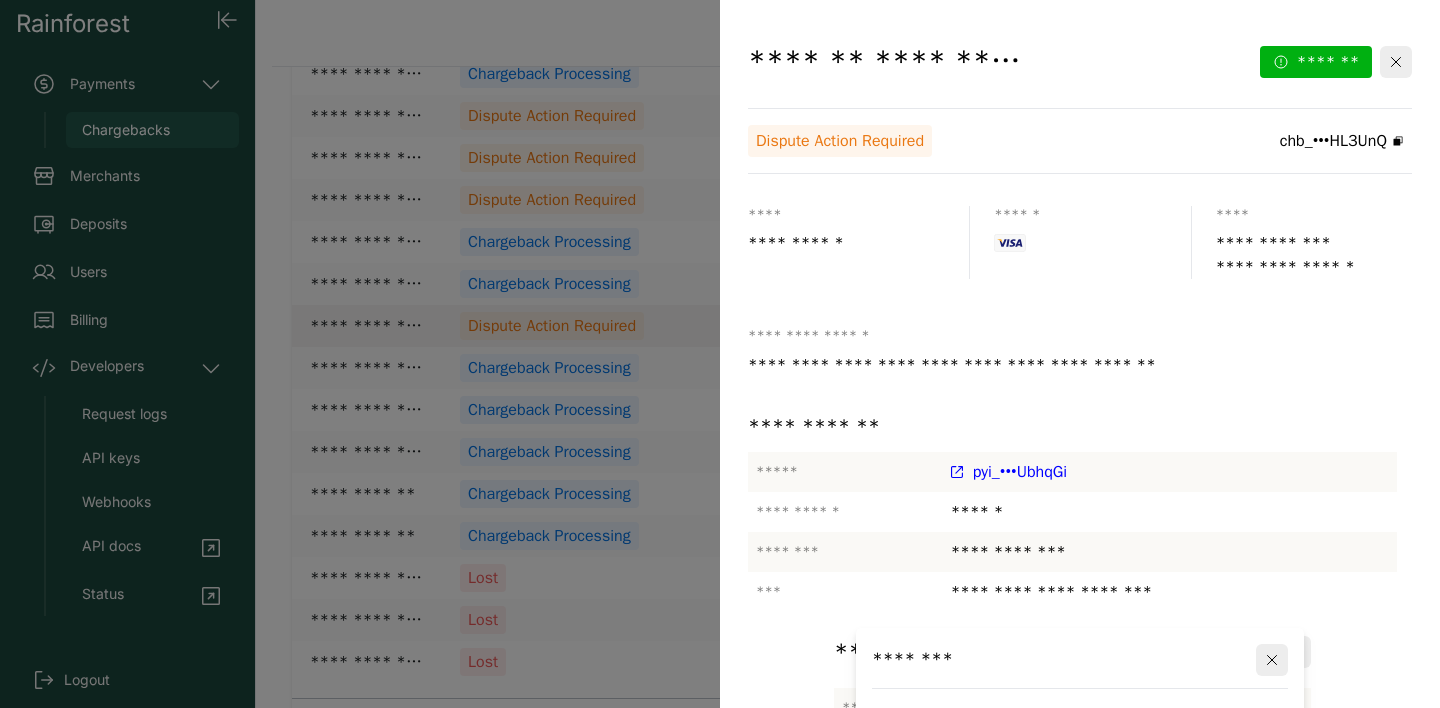 click 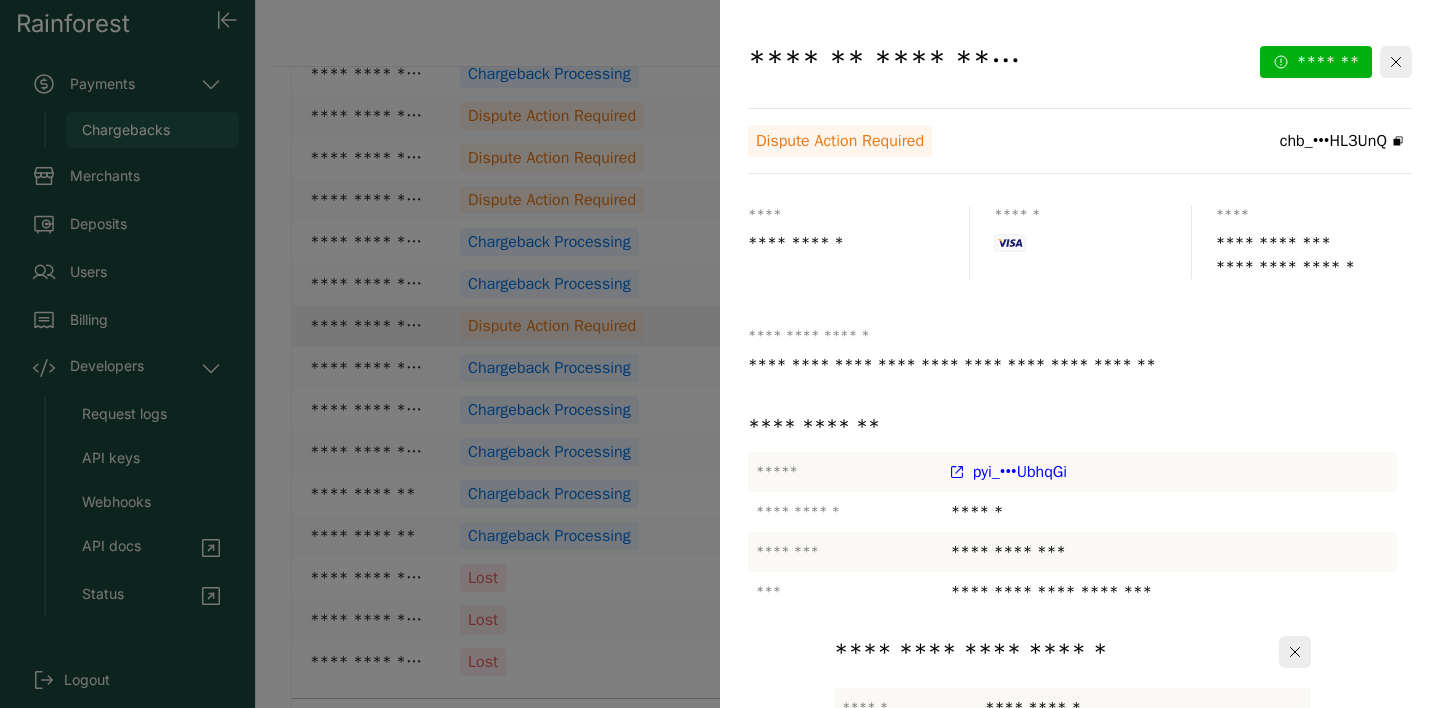 click on "**********" at bounding box center [1108, 1330] 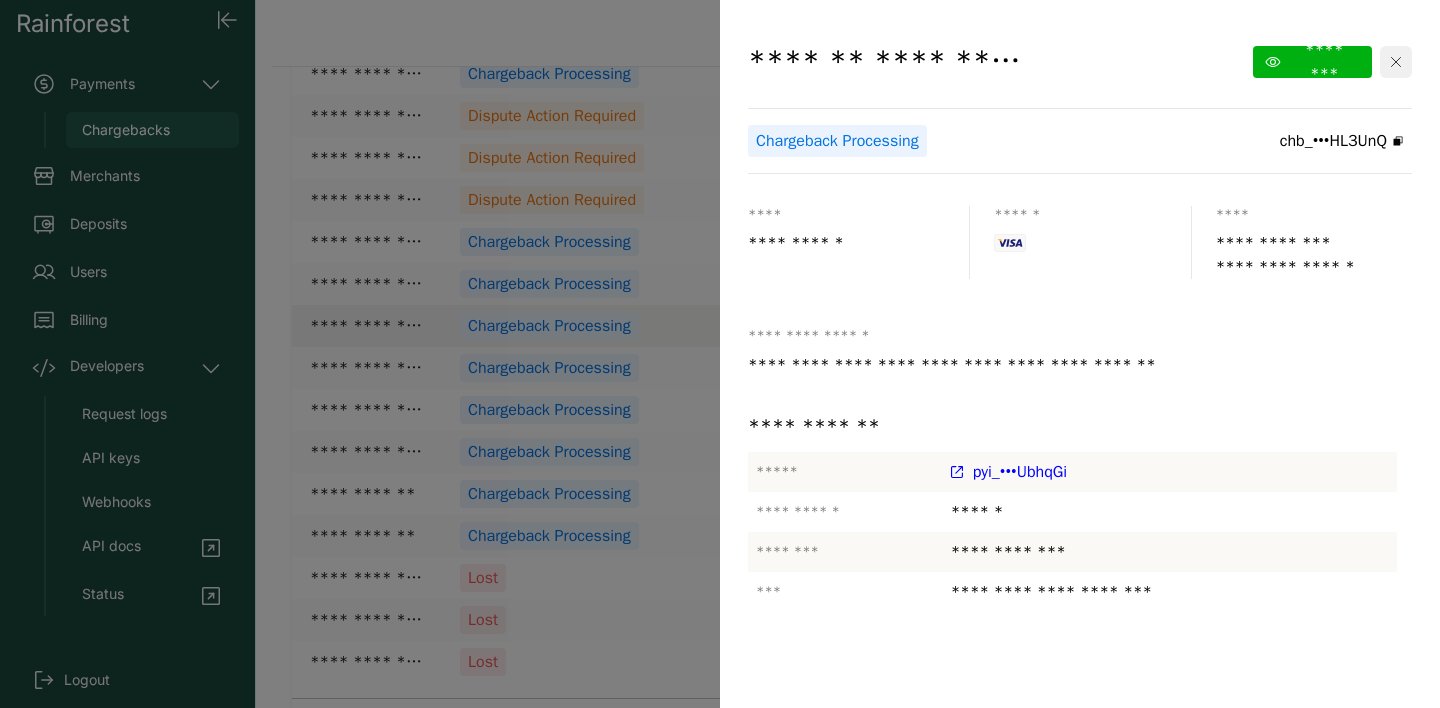 click 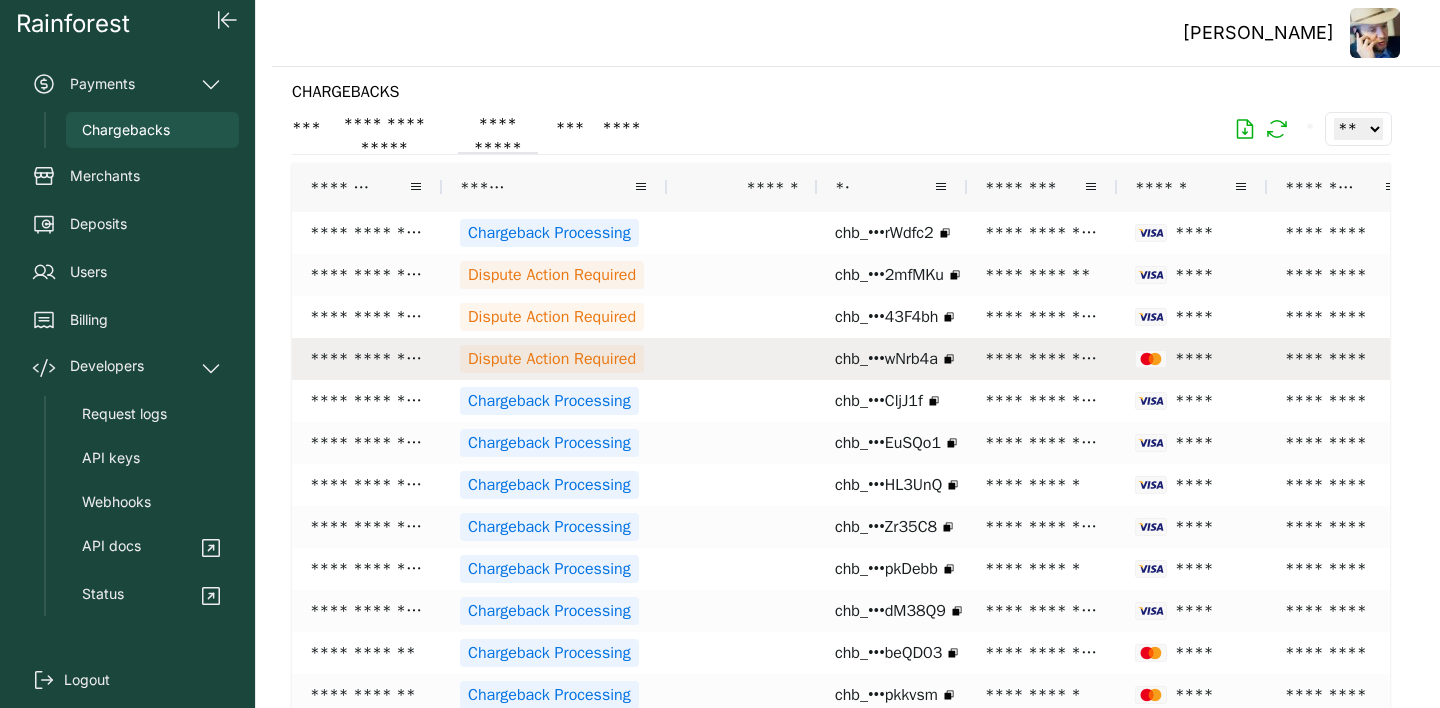 scroll, scrollTop: 21, scrollLeft: 0, axis: vertical 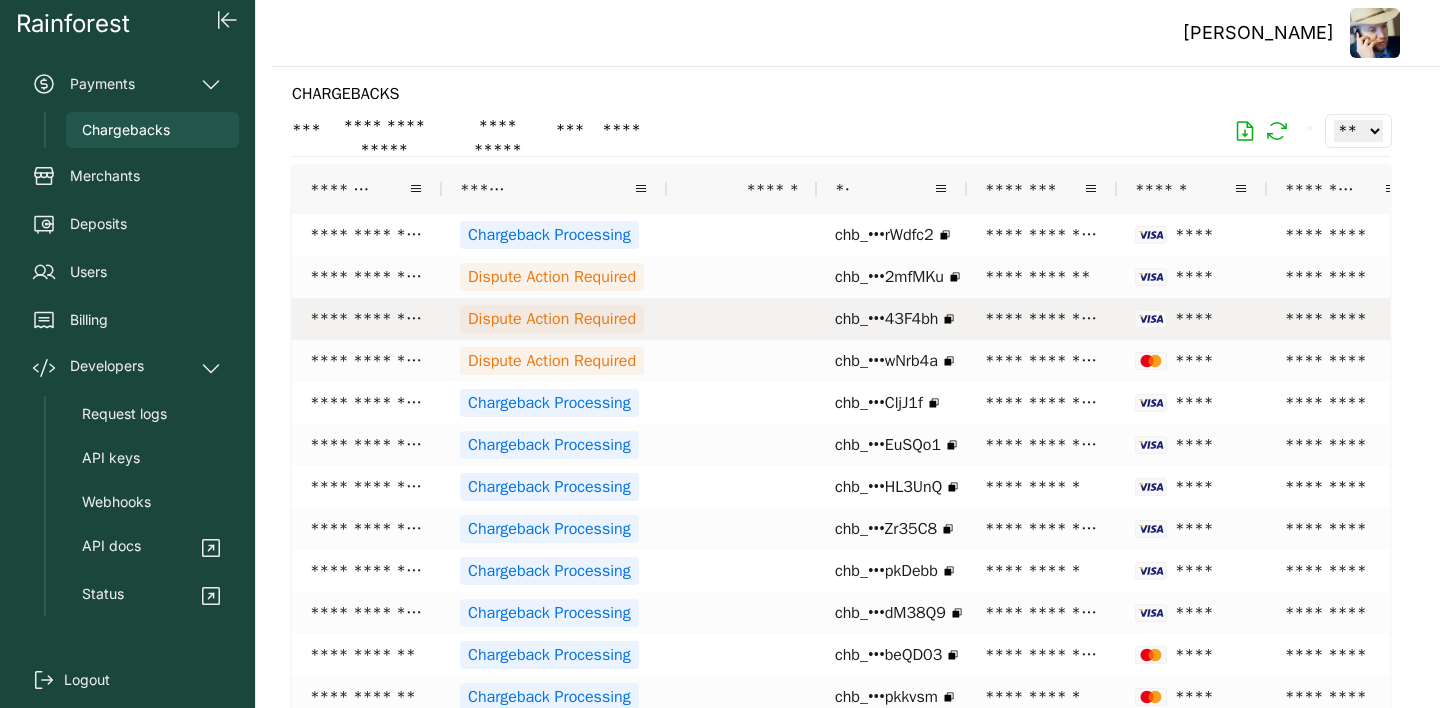 click on "Dispute Action Required" at bounding box center (552, 319) 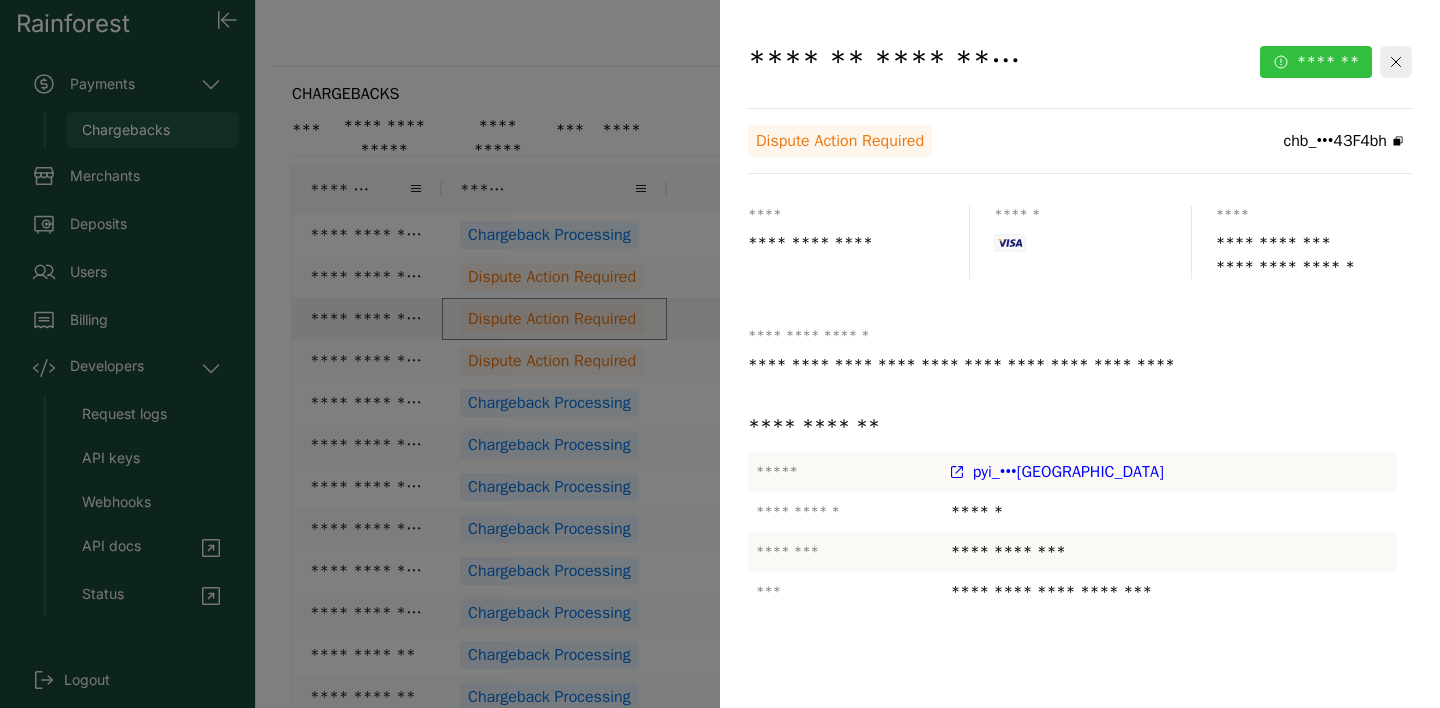 click on "*******" 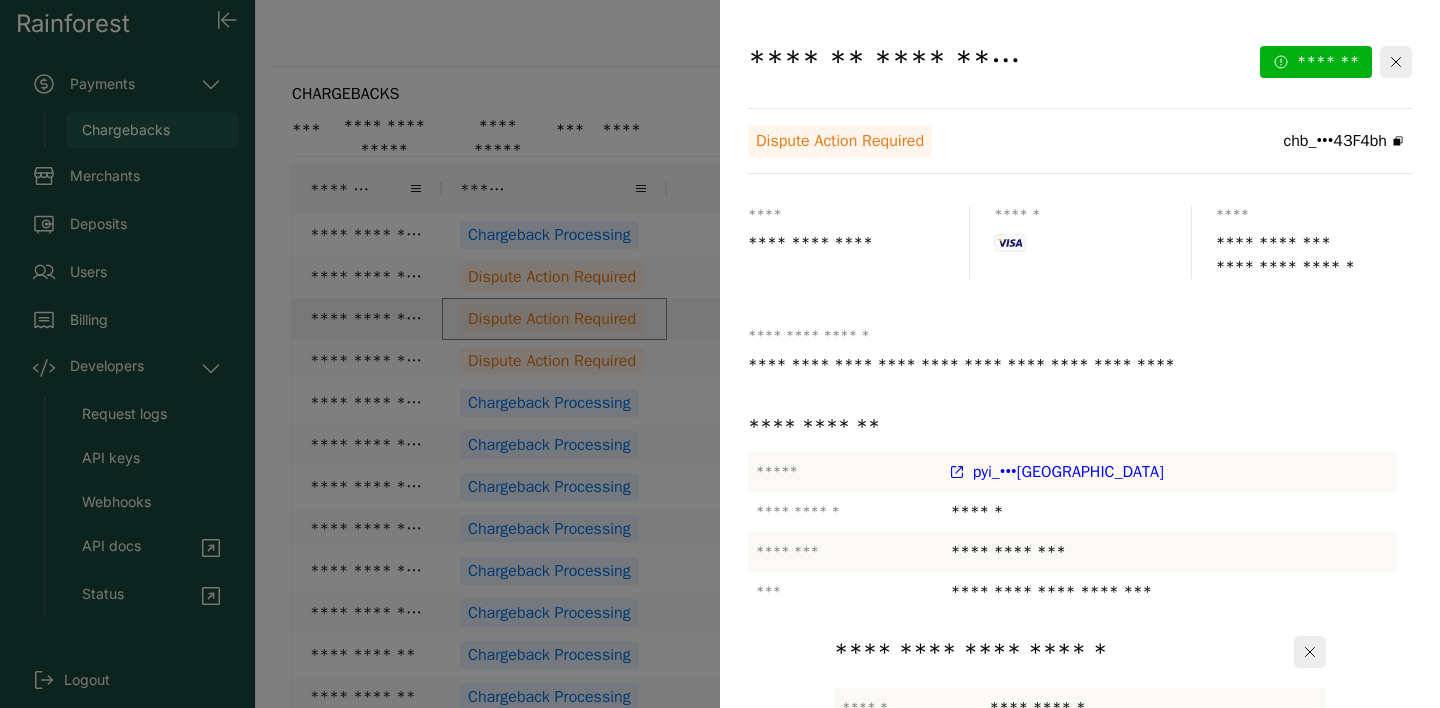 click on "*******" at bounding box center (1207, 984) 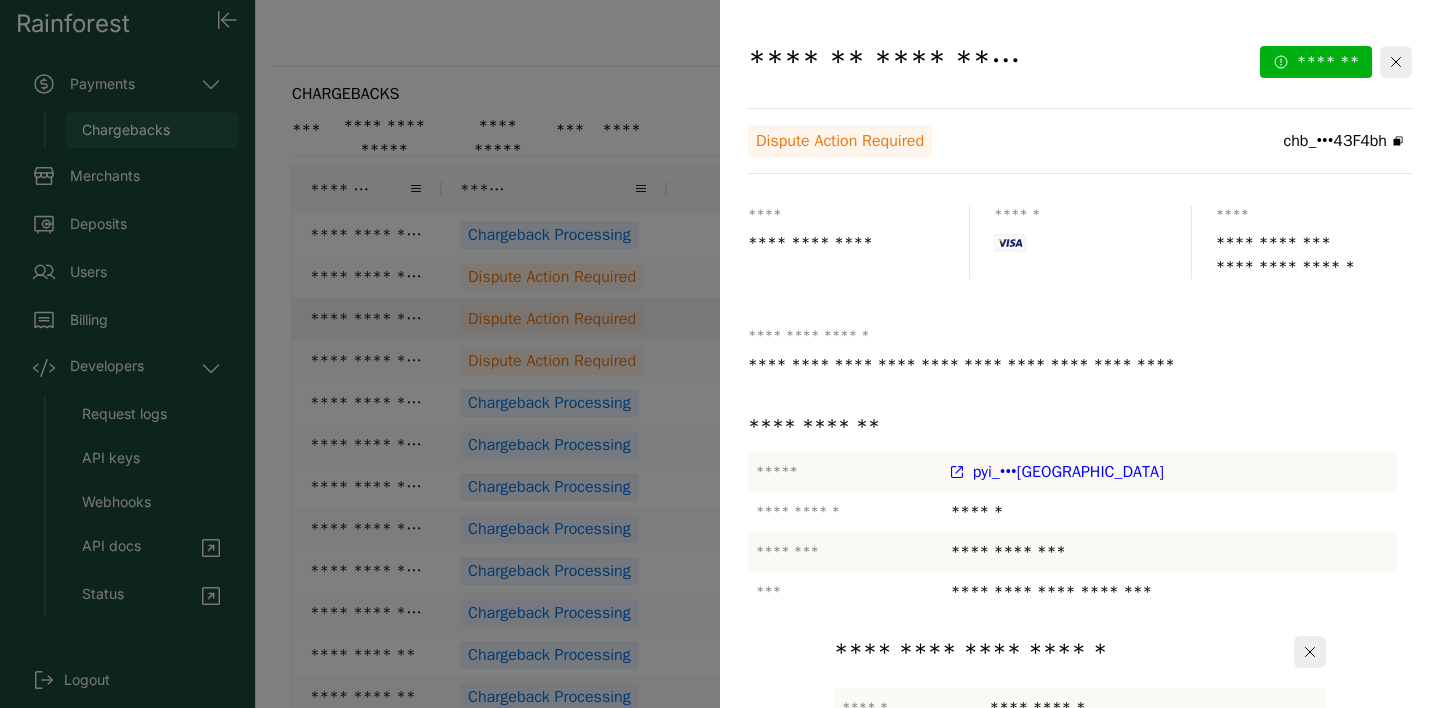 click 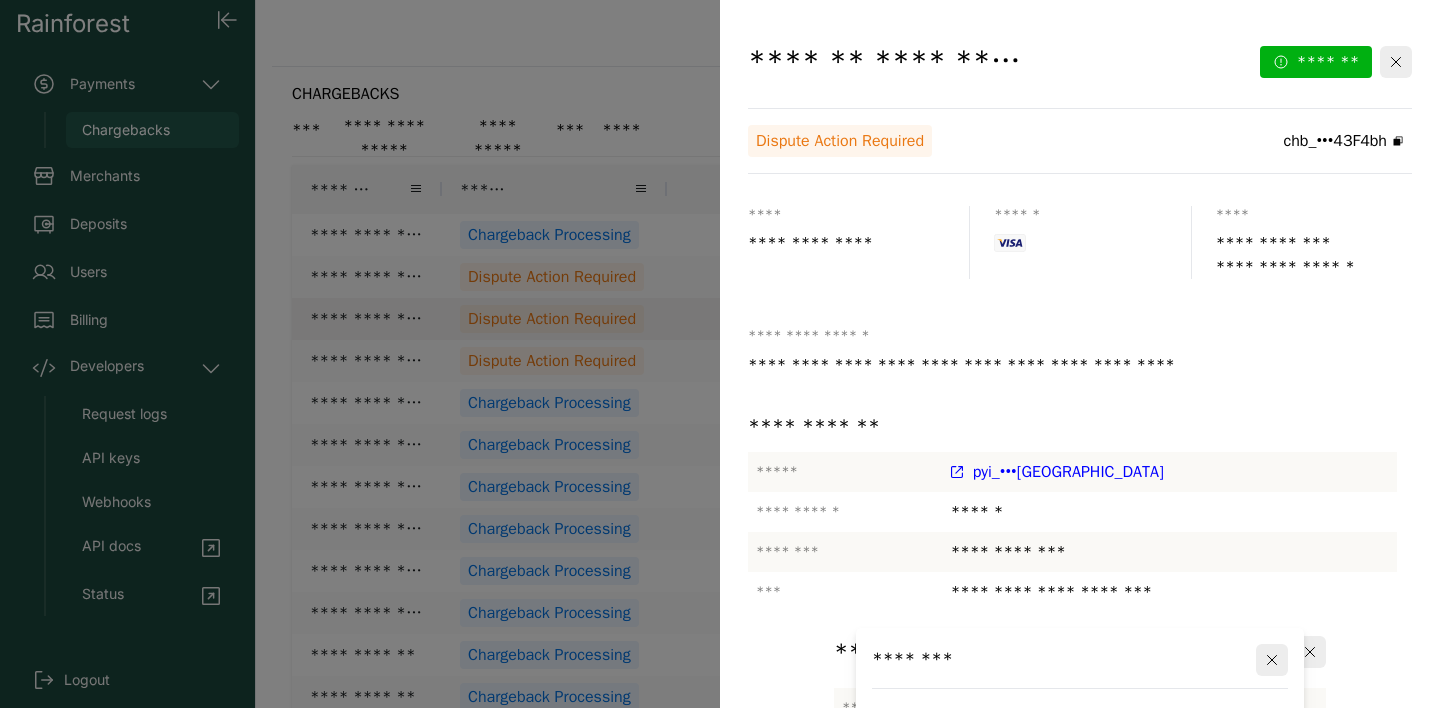 click at bounding box center (1080, 965) 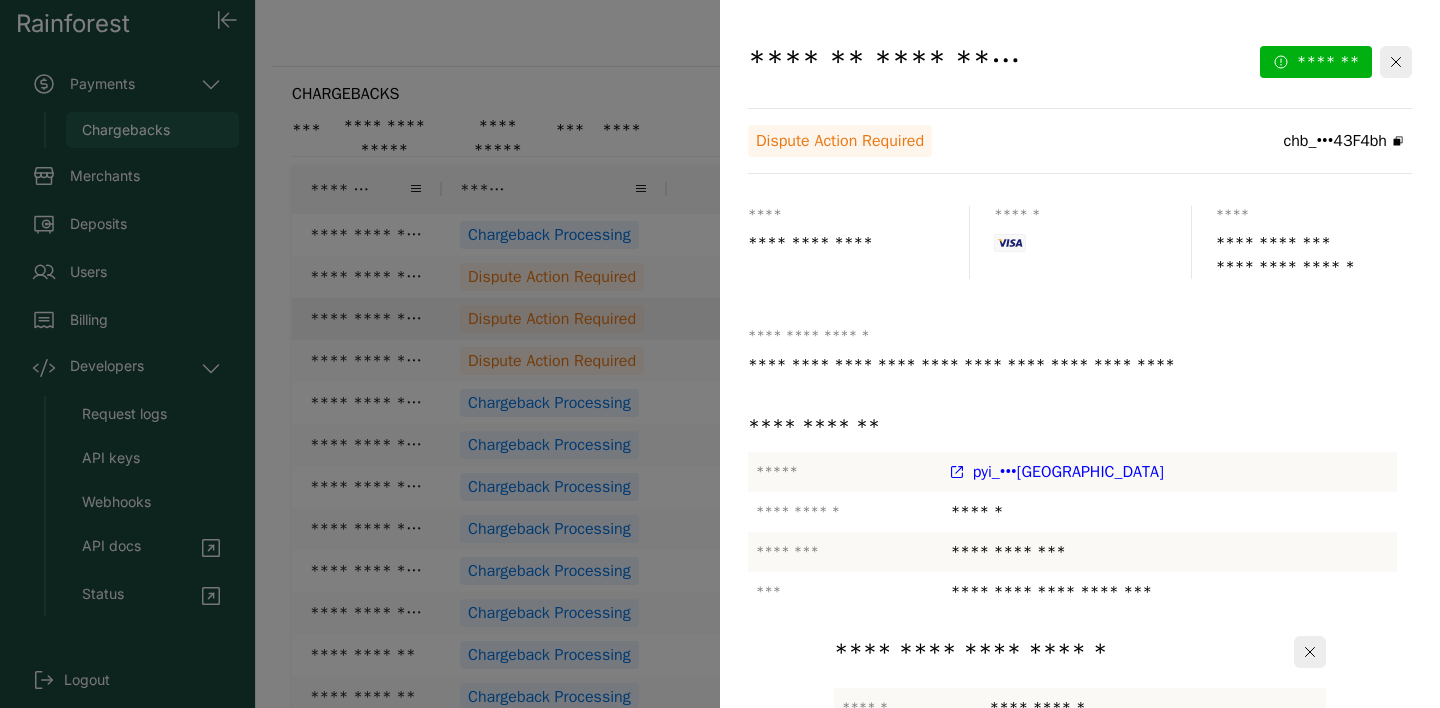 click at bounding box center (1068, 1001) 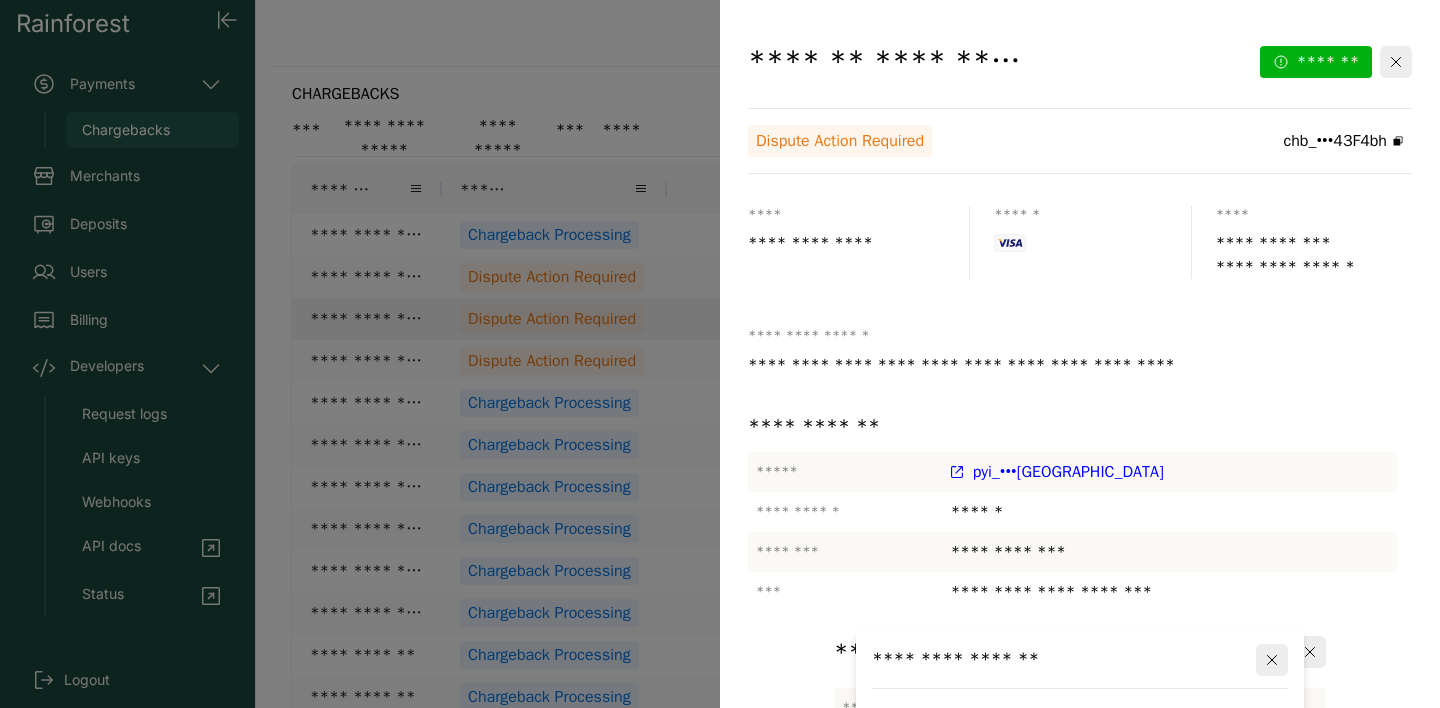 click at bounding box center [1080, 917] 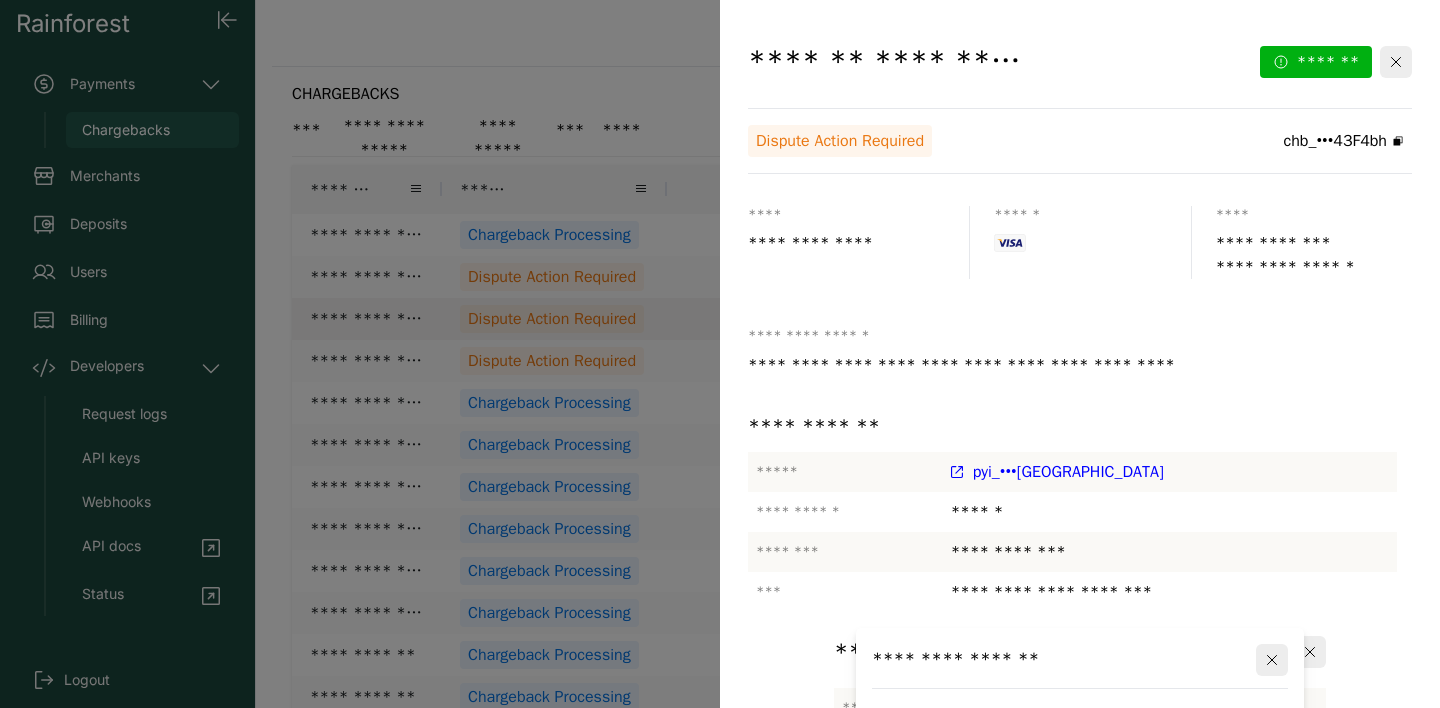 click on "**********" at bounding box center (1080, 1061) 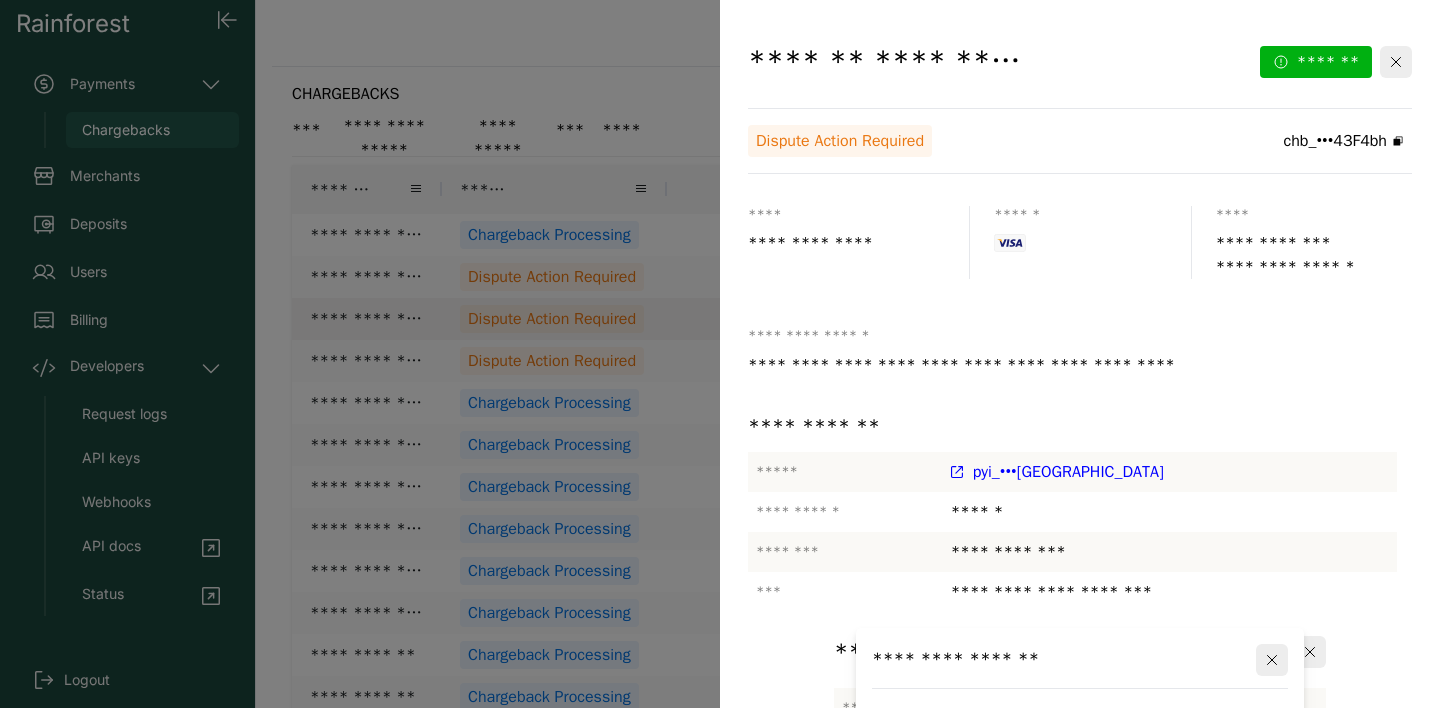 click at bounding box center (1080, 1061) 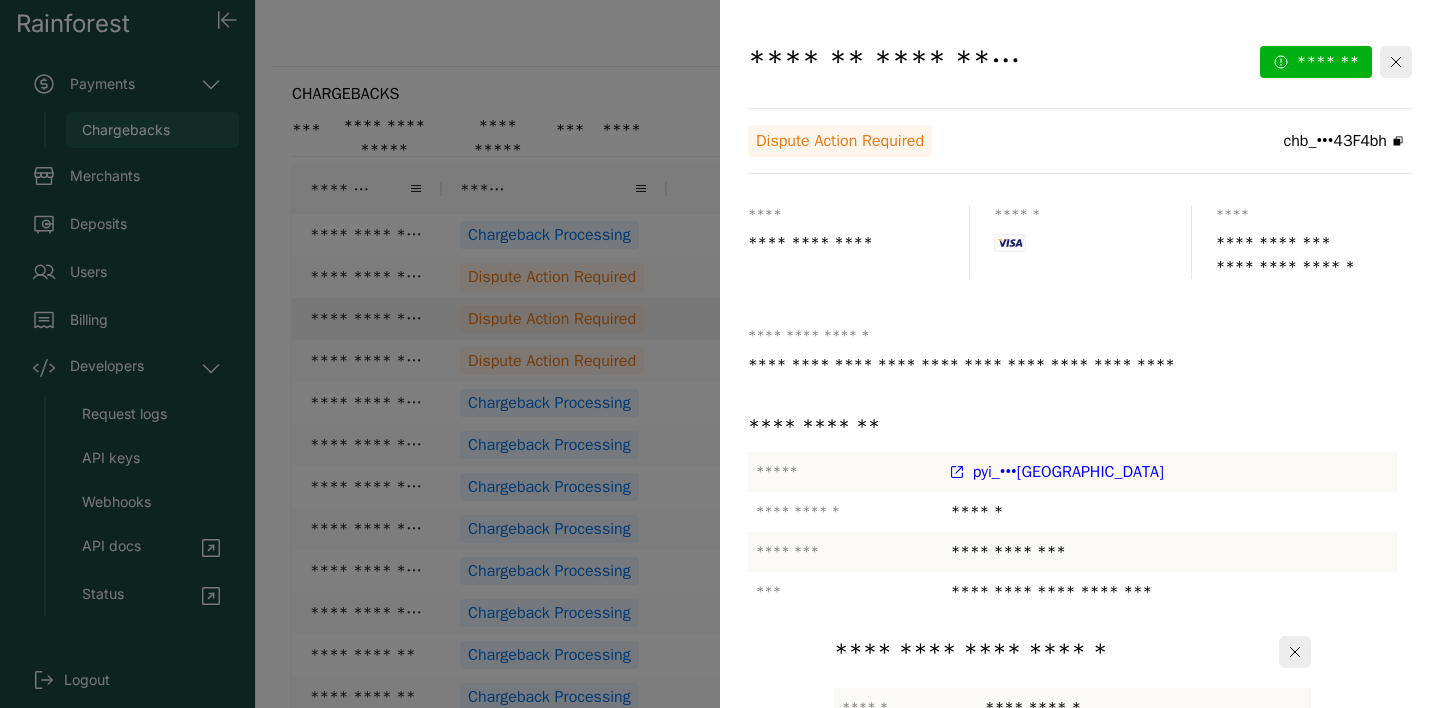 scroll, scrollTop: 88, scrollLeft: 0, axis: vertical 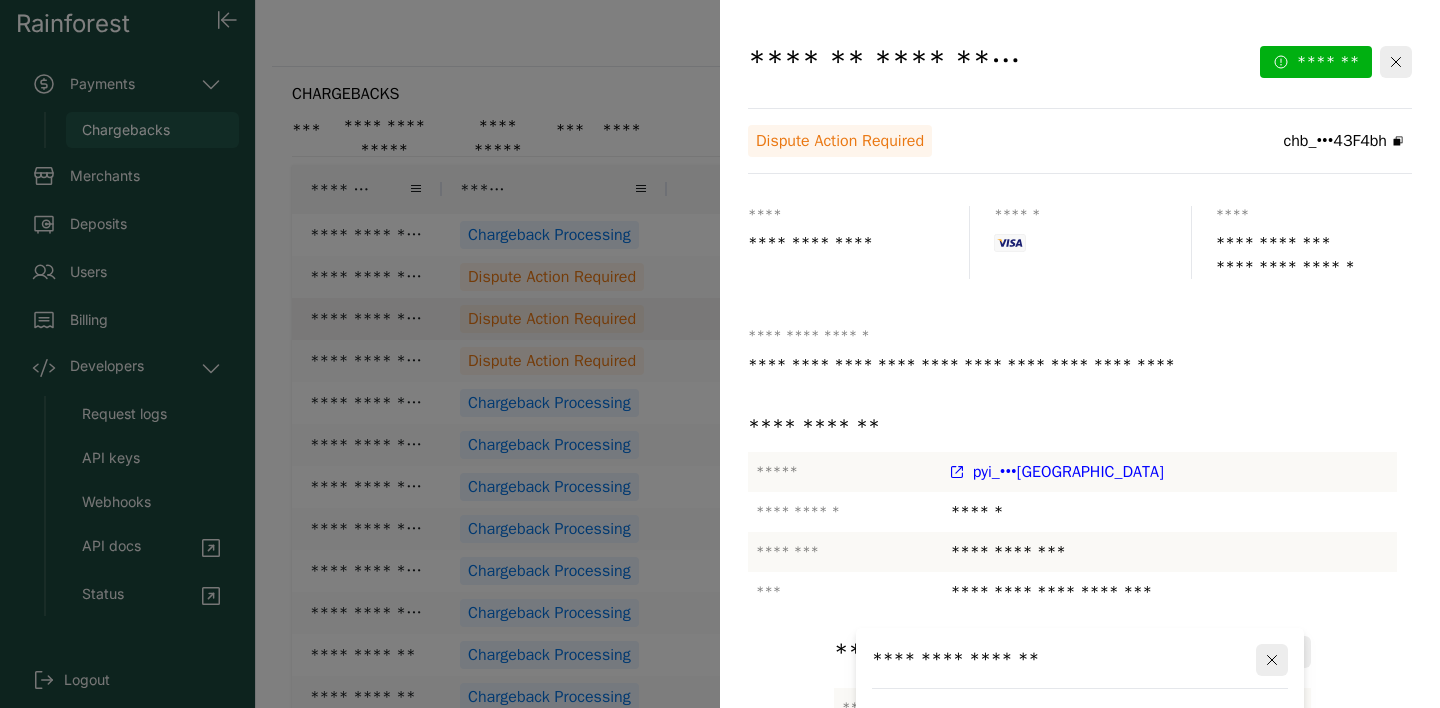 click at bounding box center (1080, 917) 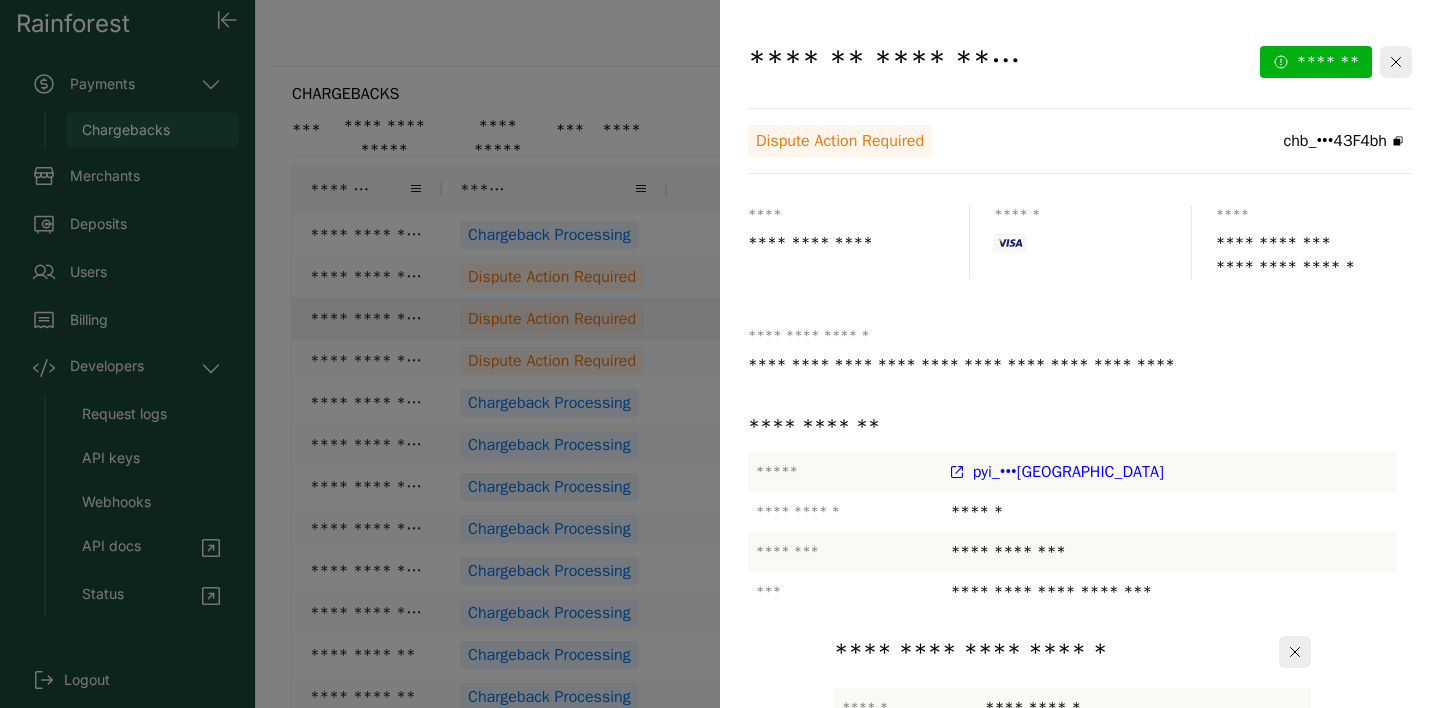 scroll, scrollTop: 0, scrollLeft: 0, axis: both 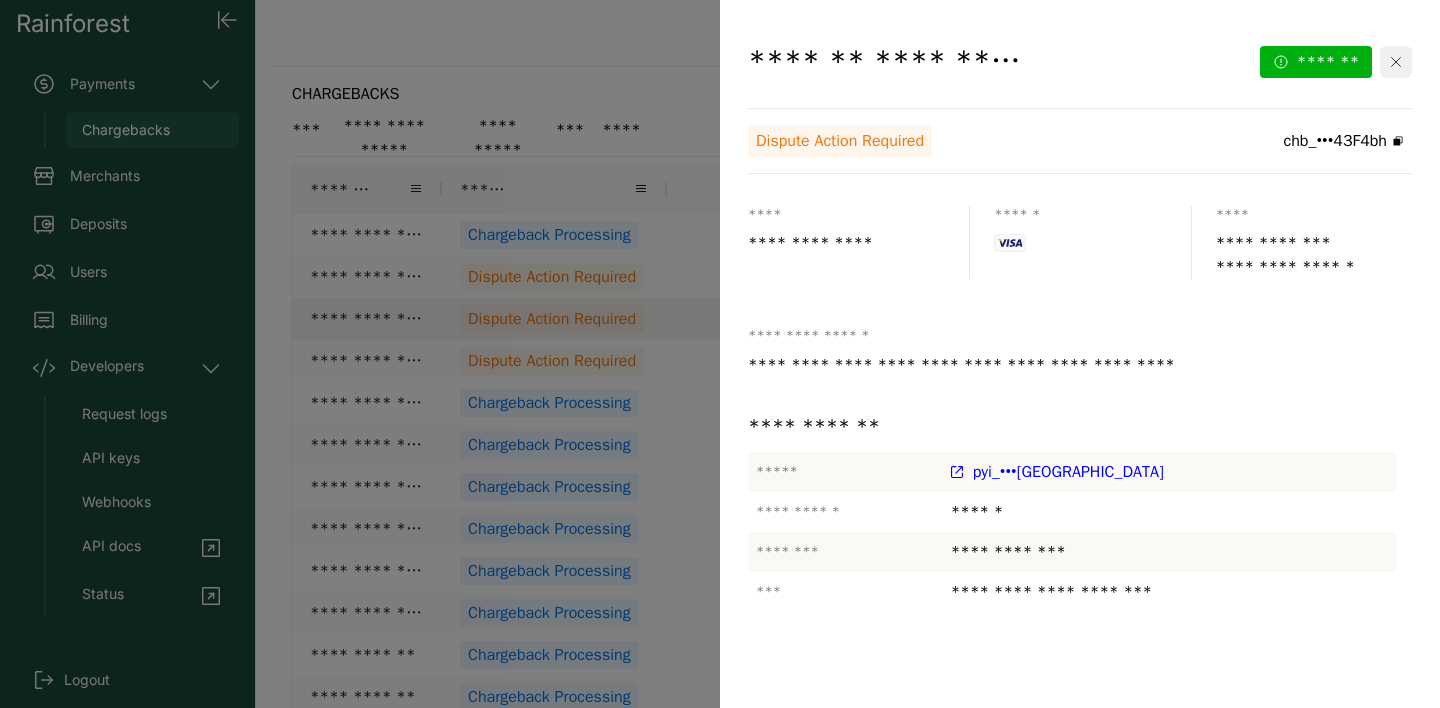 click 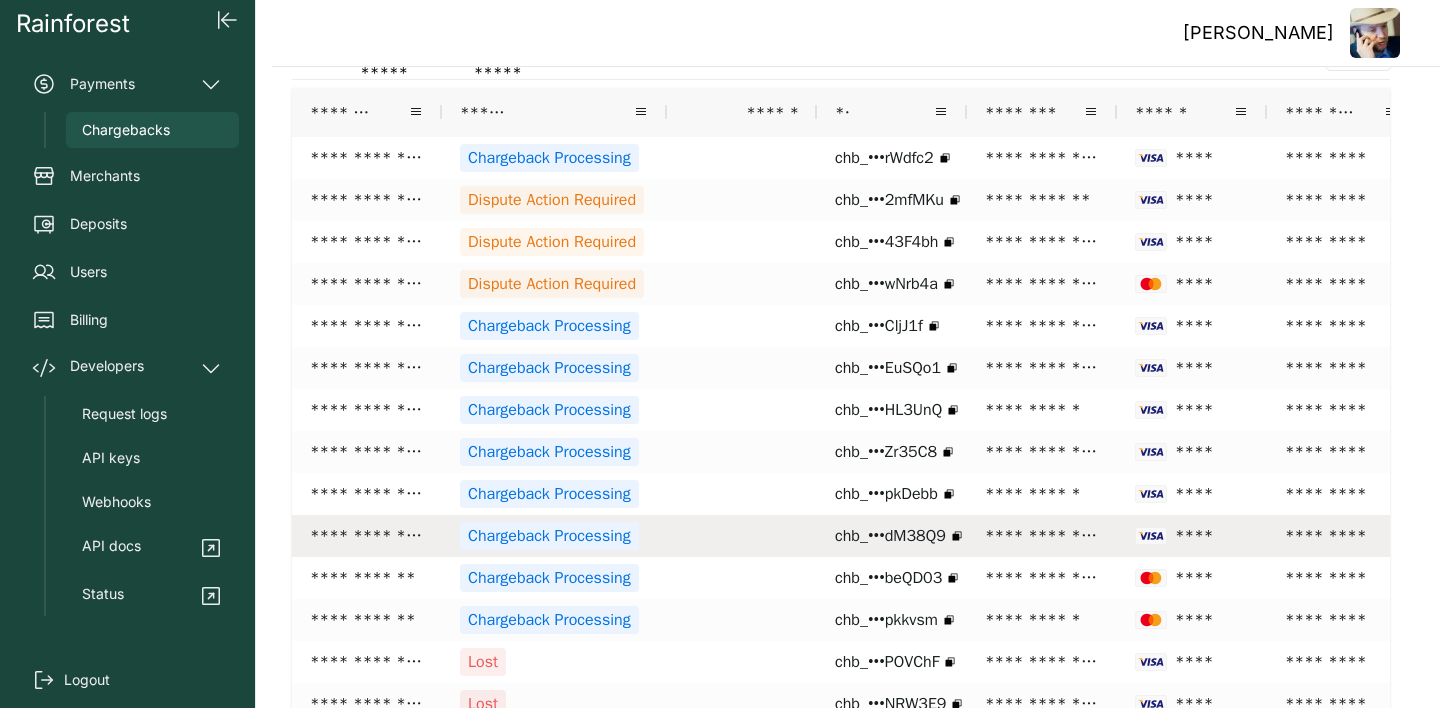 scroll, scrollTop: 156, scrollLeft: 0, axis: vertical 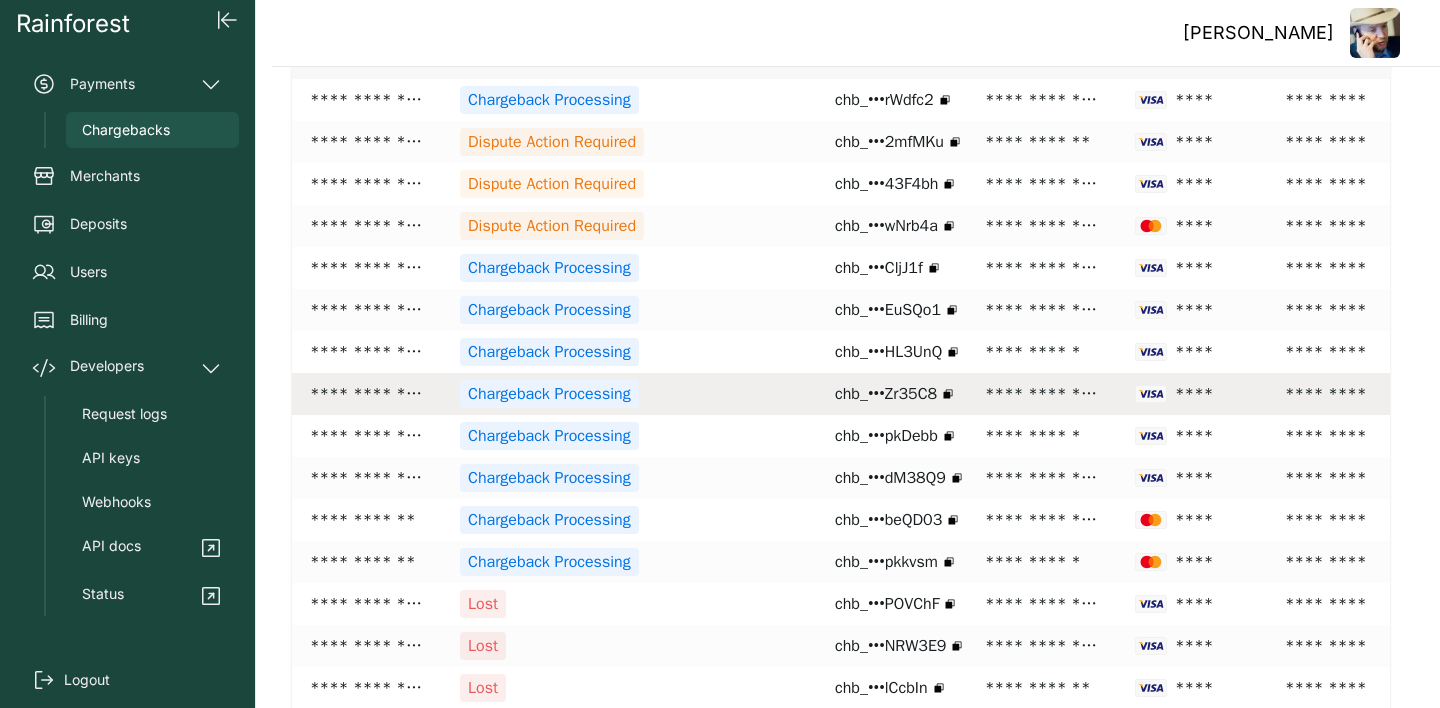 click on "Chargeback Processing" at bounding box center [549, 394] 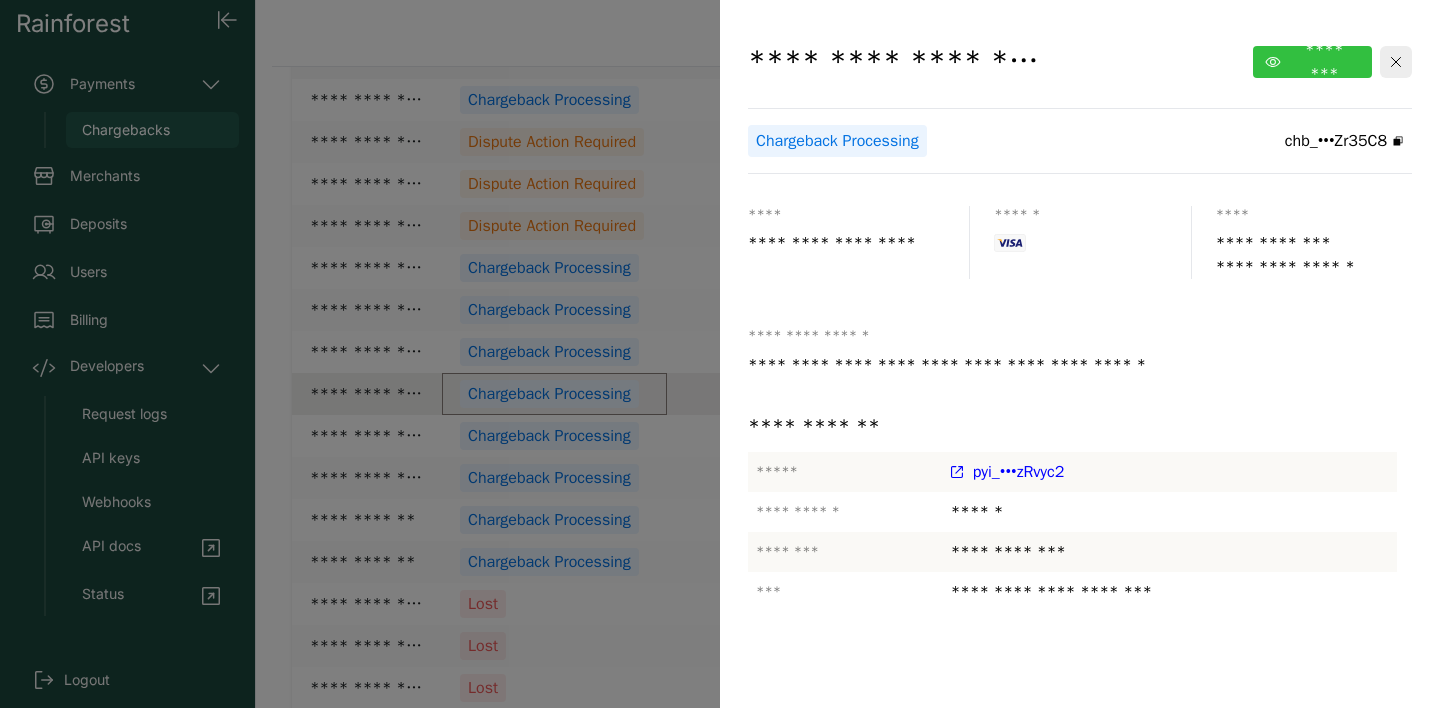 click on "********" 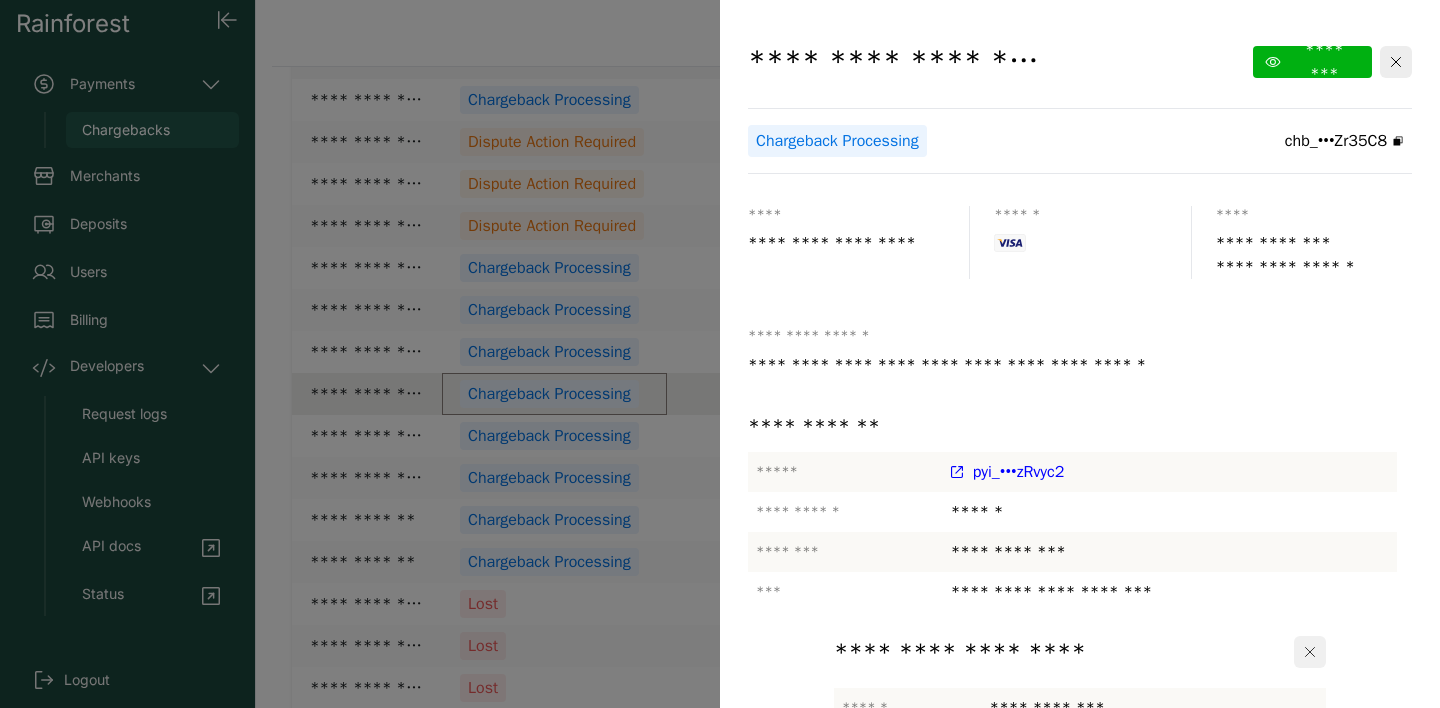 click 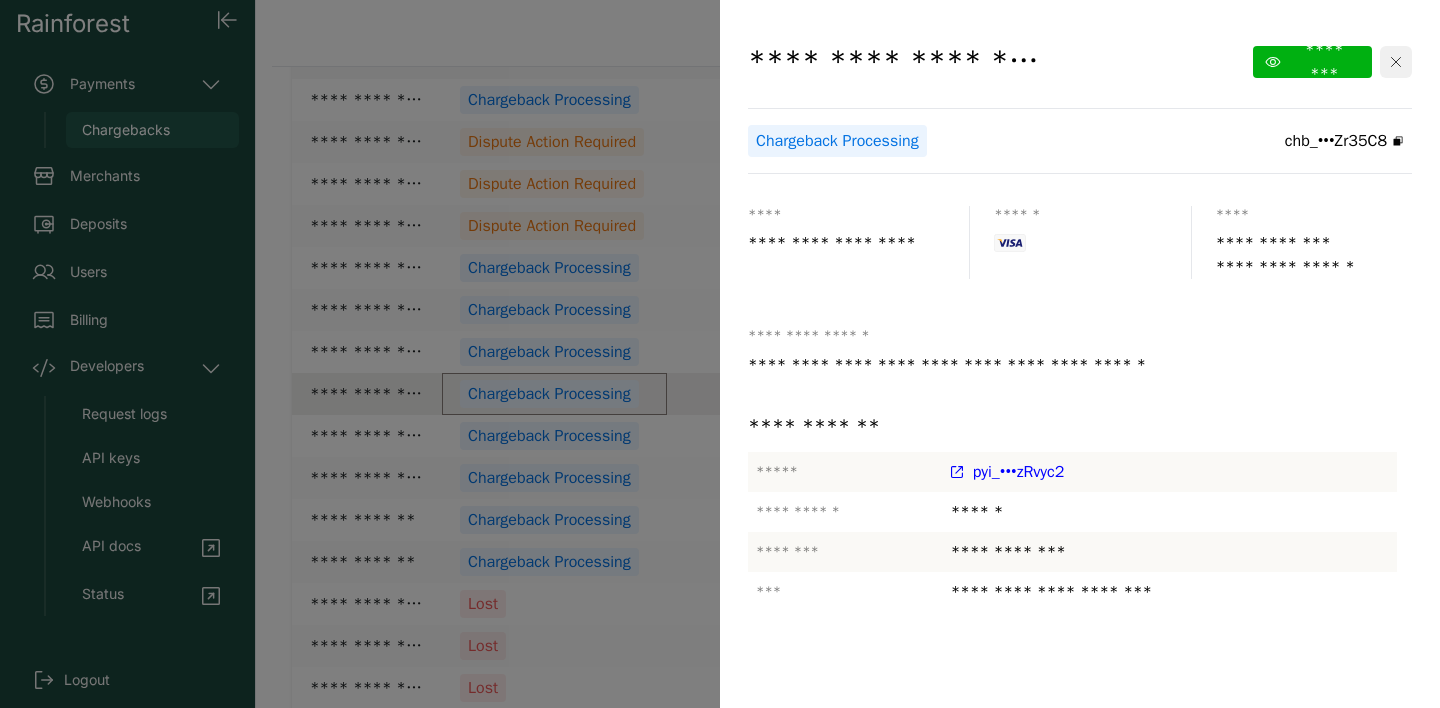 click 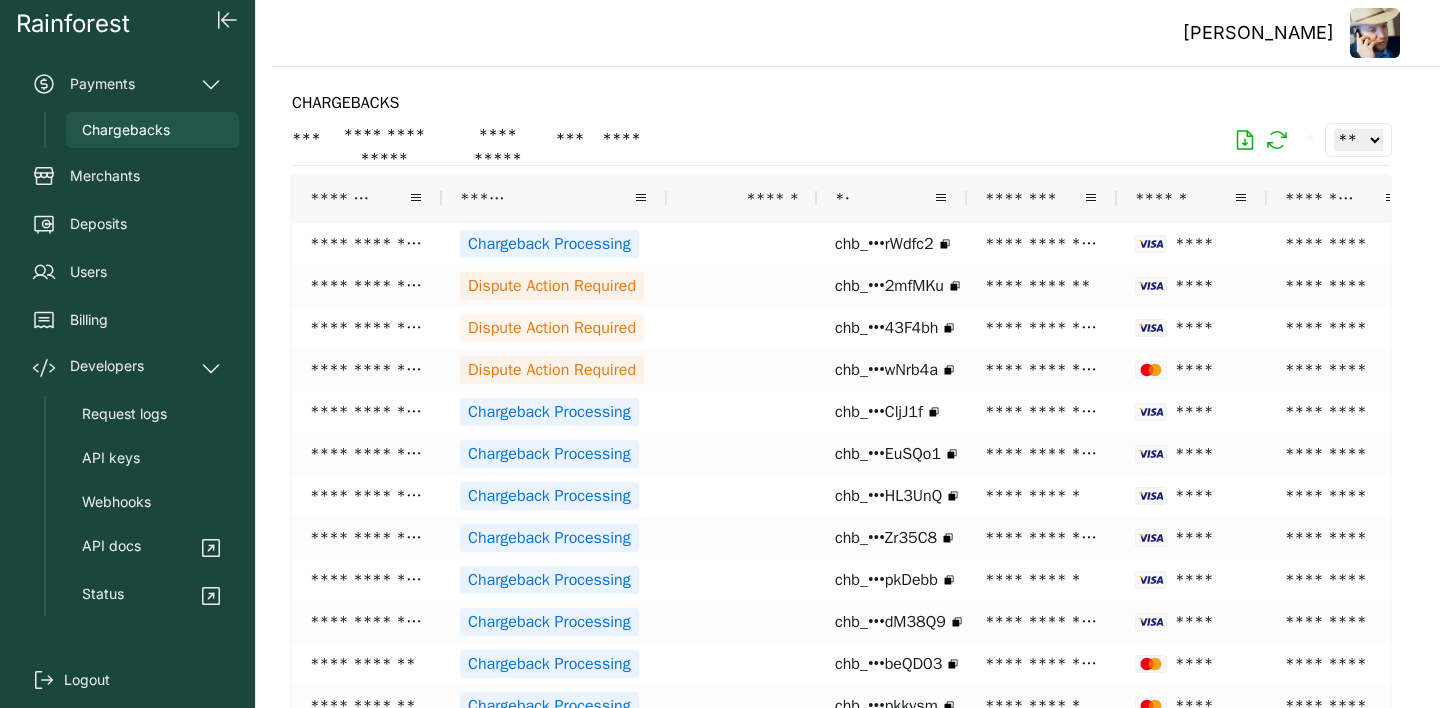 scroll, scrollTop: 0, scrollLeft: 0, axis: both 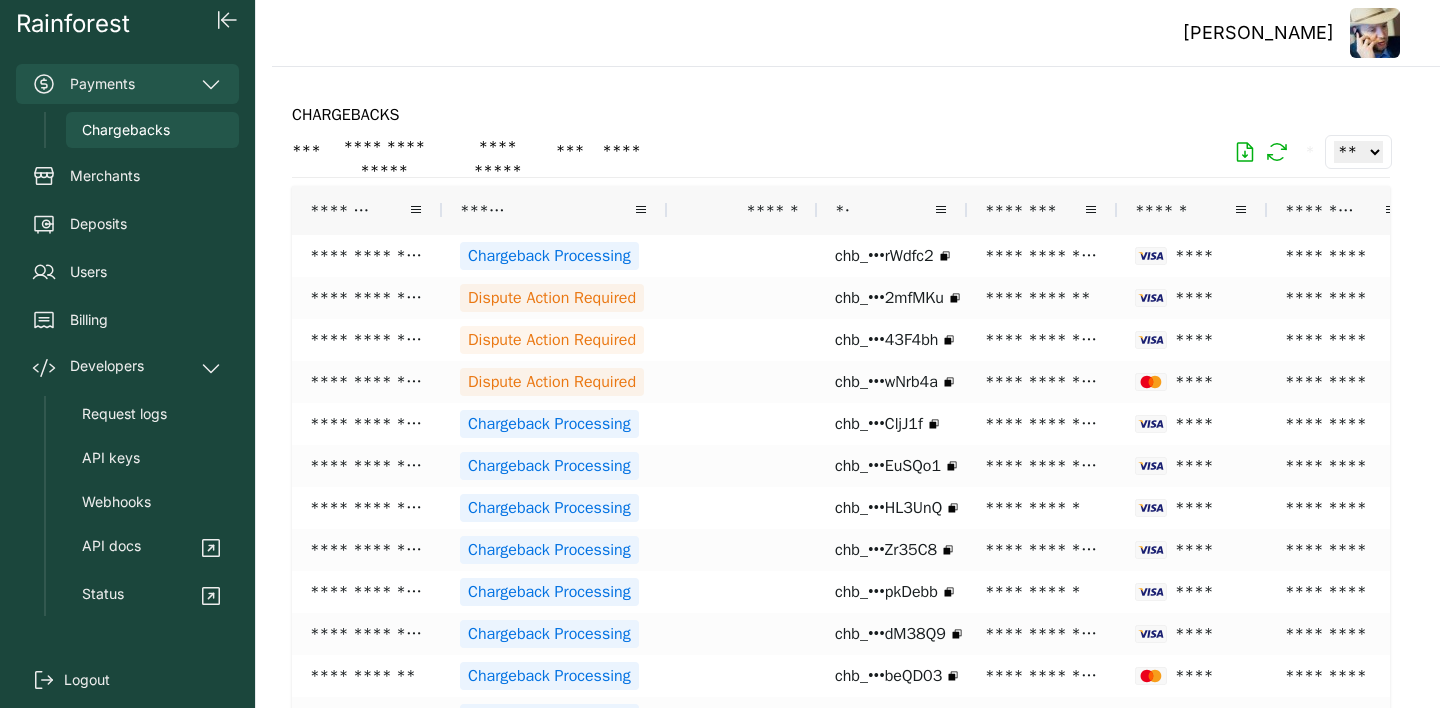 click on "Payments" at bounding box center (127, 84) 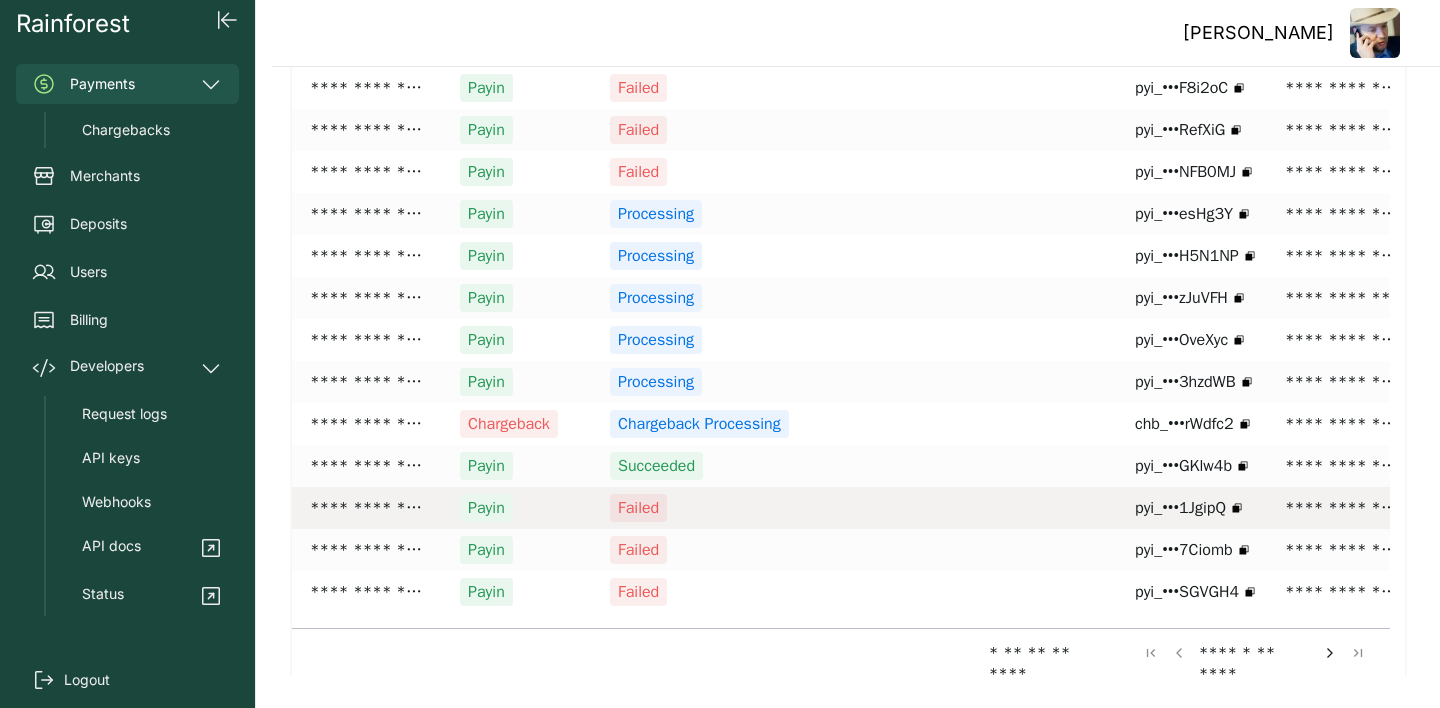 scroll, scrollTop: 0, scrollLeft: 0, axis: both 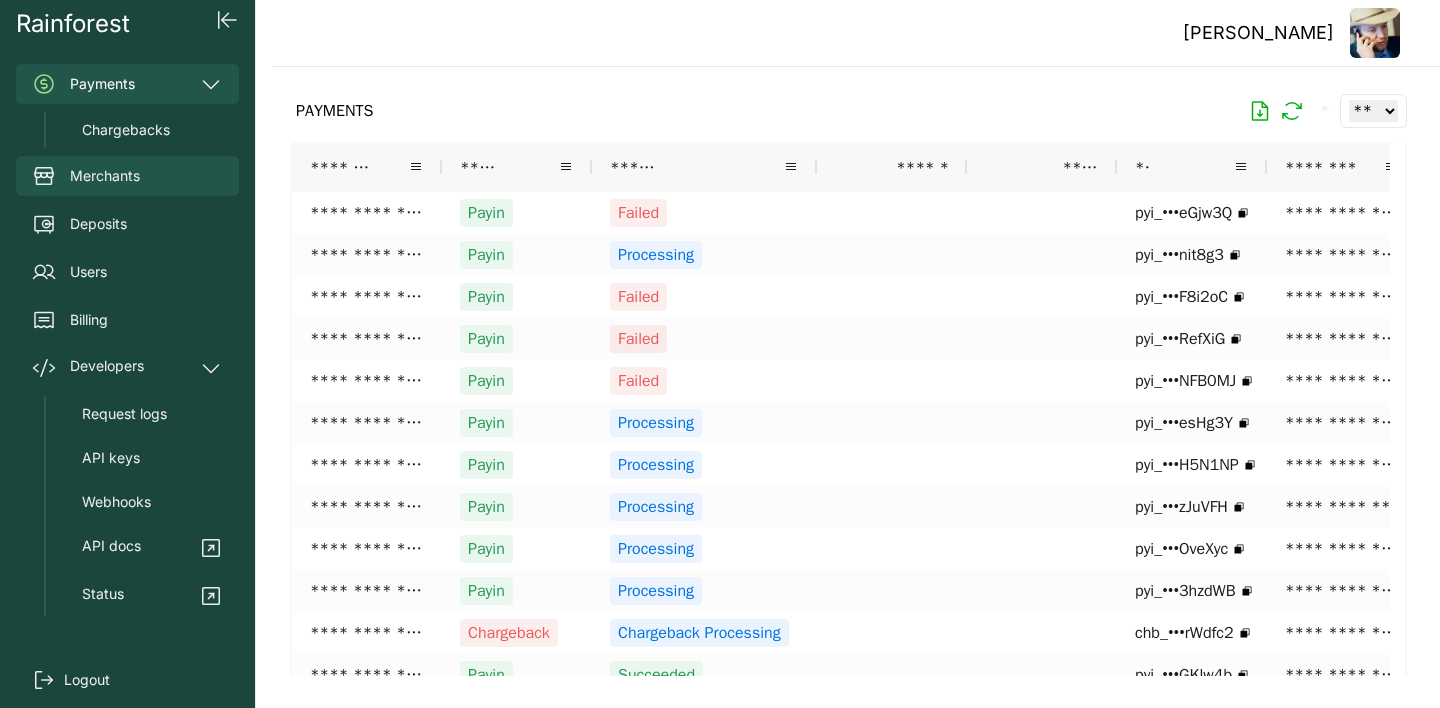 click on "Merchants" at bounding box center (105, 176) 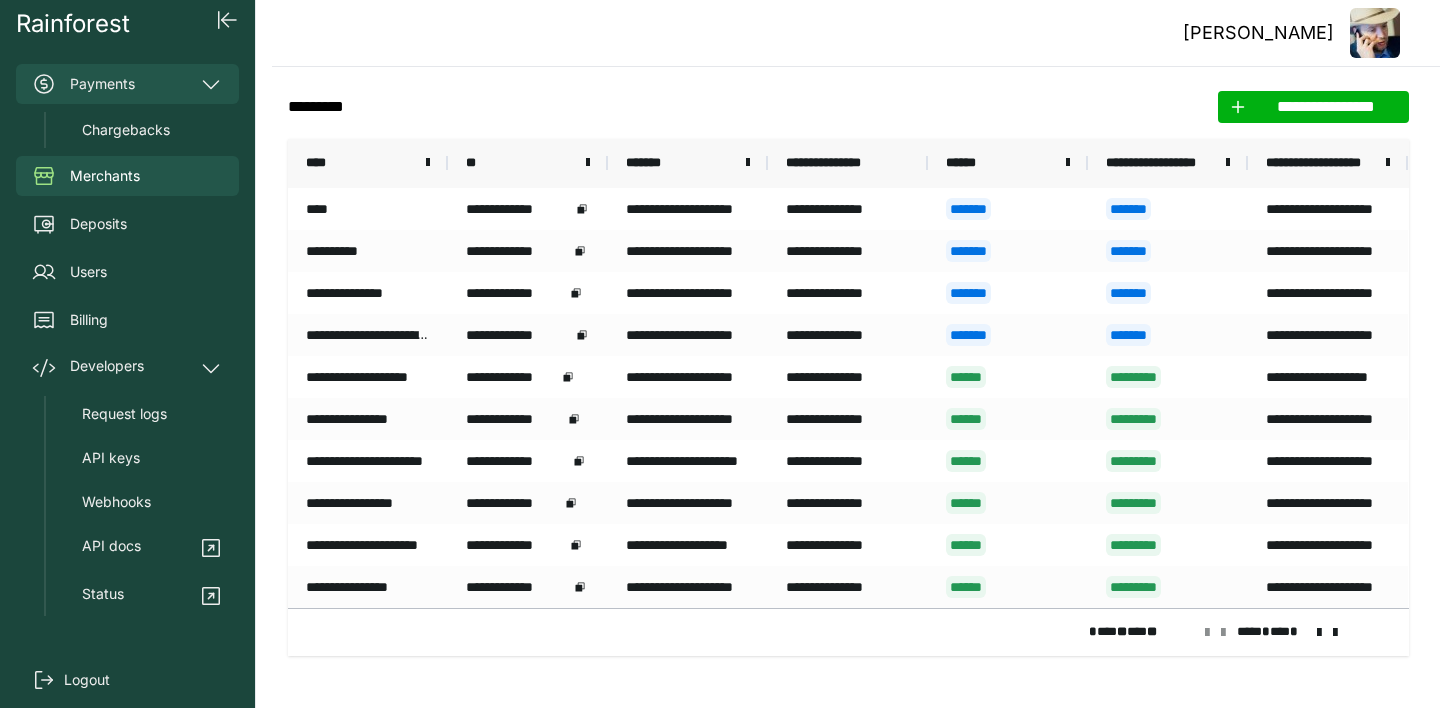 click on "Payments" at bounding box center (127, 84) 